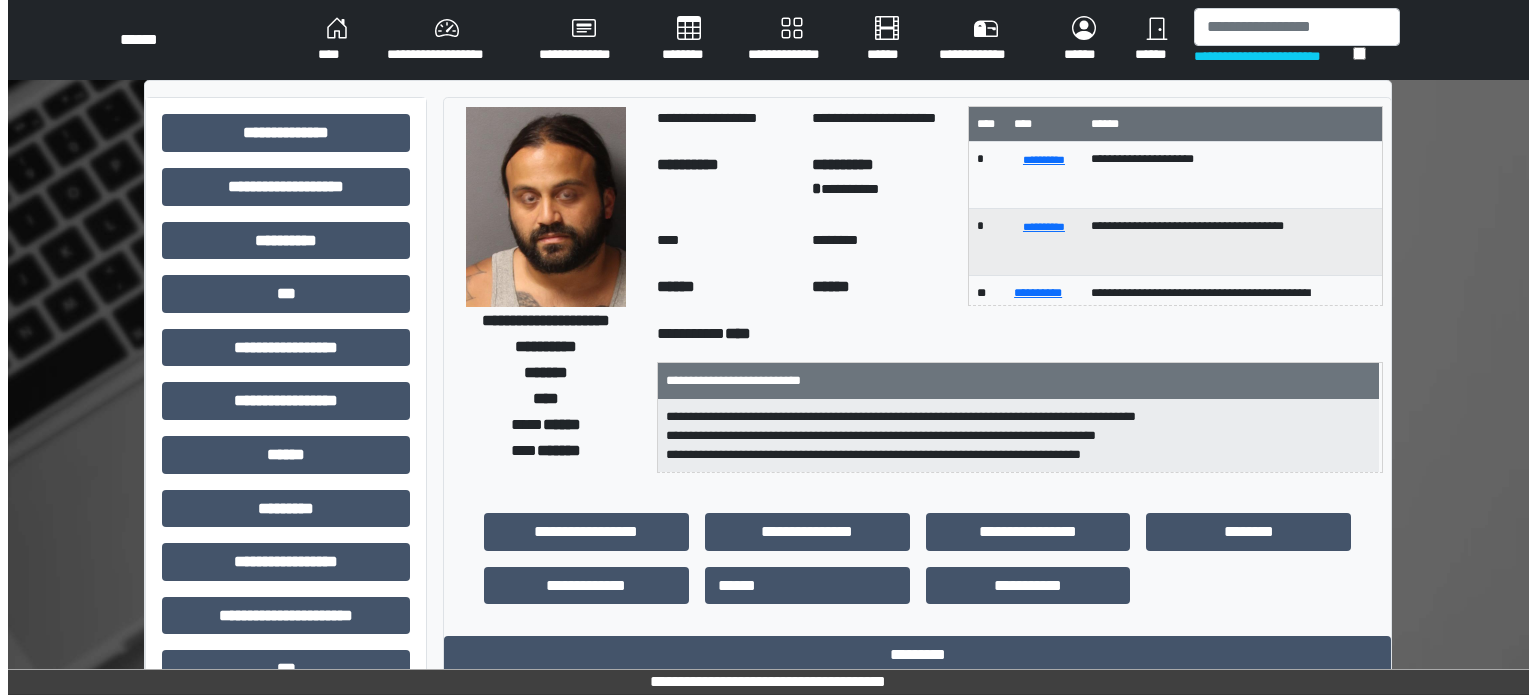 scroll, scrollTop: 0, scrollLeft: 0, axis: both 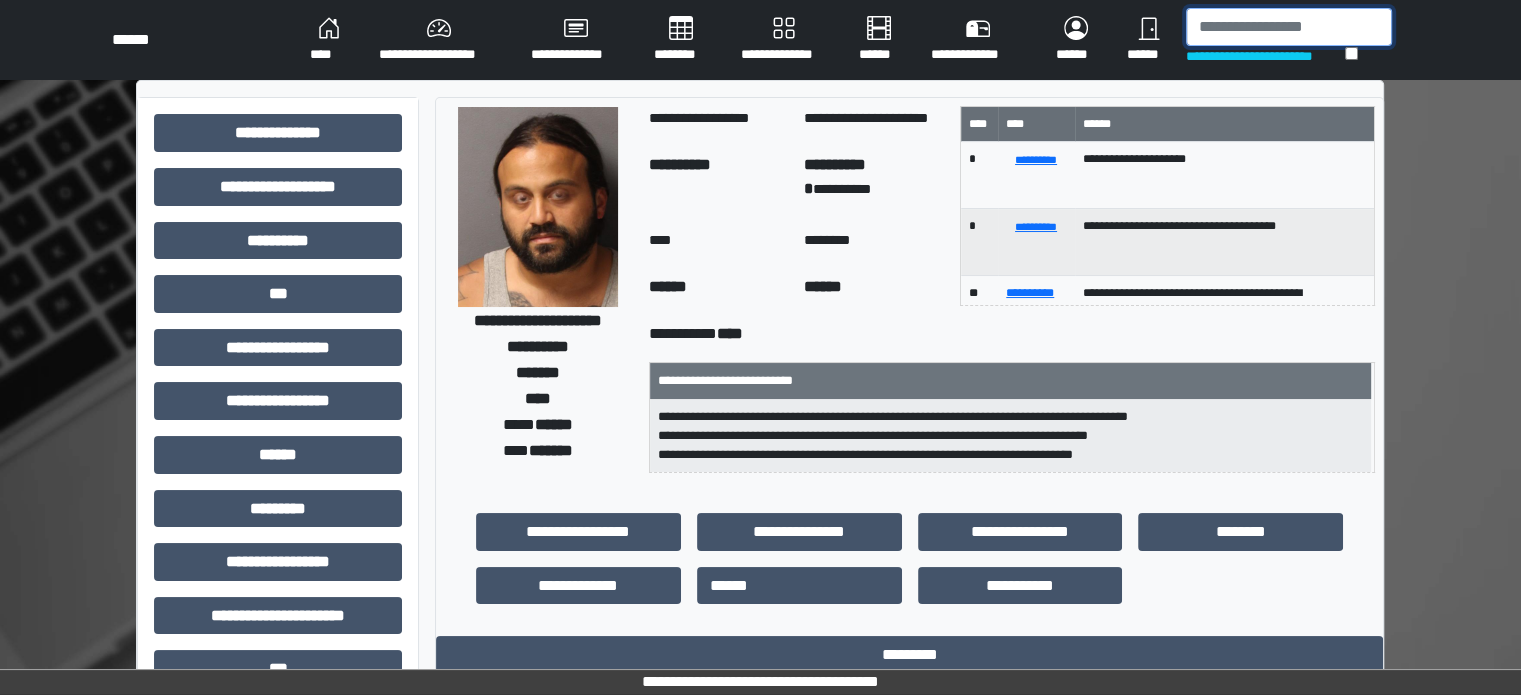 click at bounding box center (1289, 27) 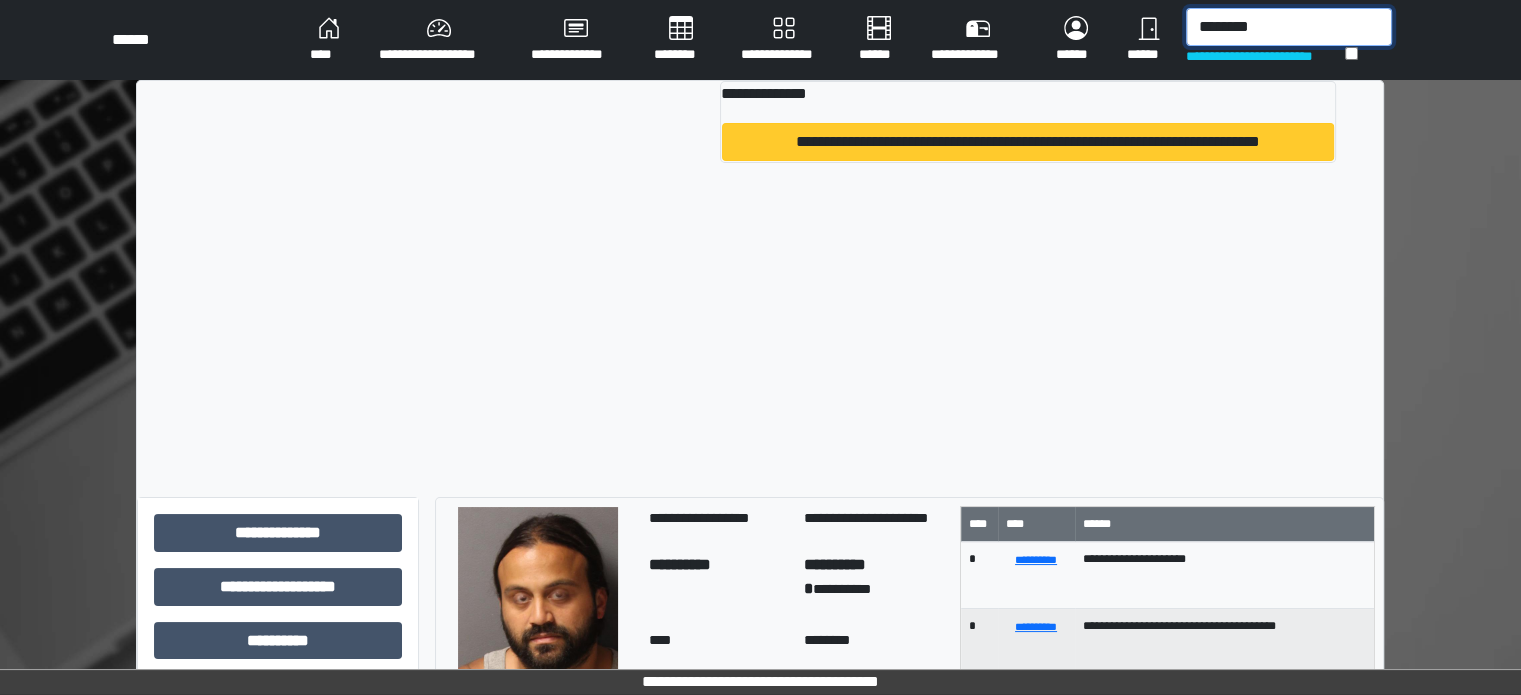 type on "********" 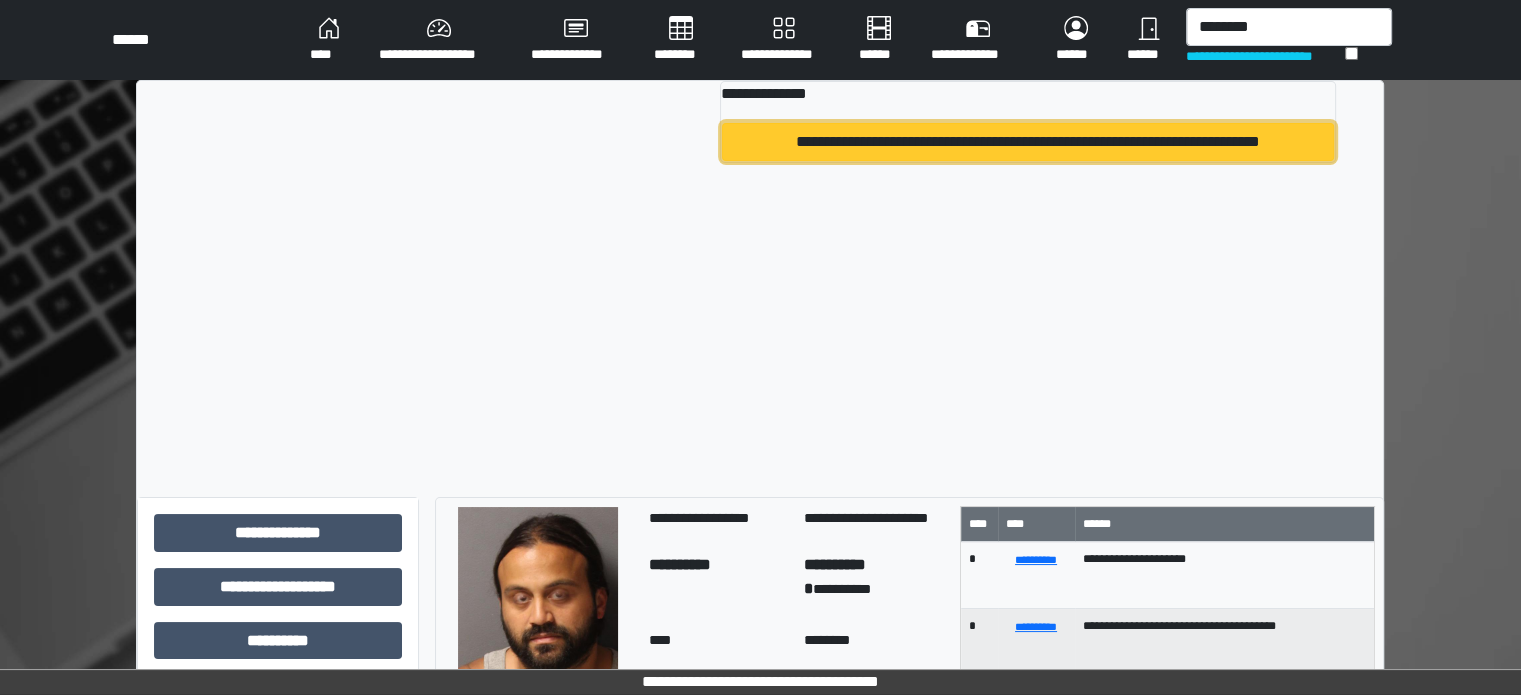 click on "**********" at bounding box center [1028, 142] 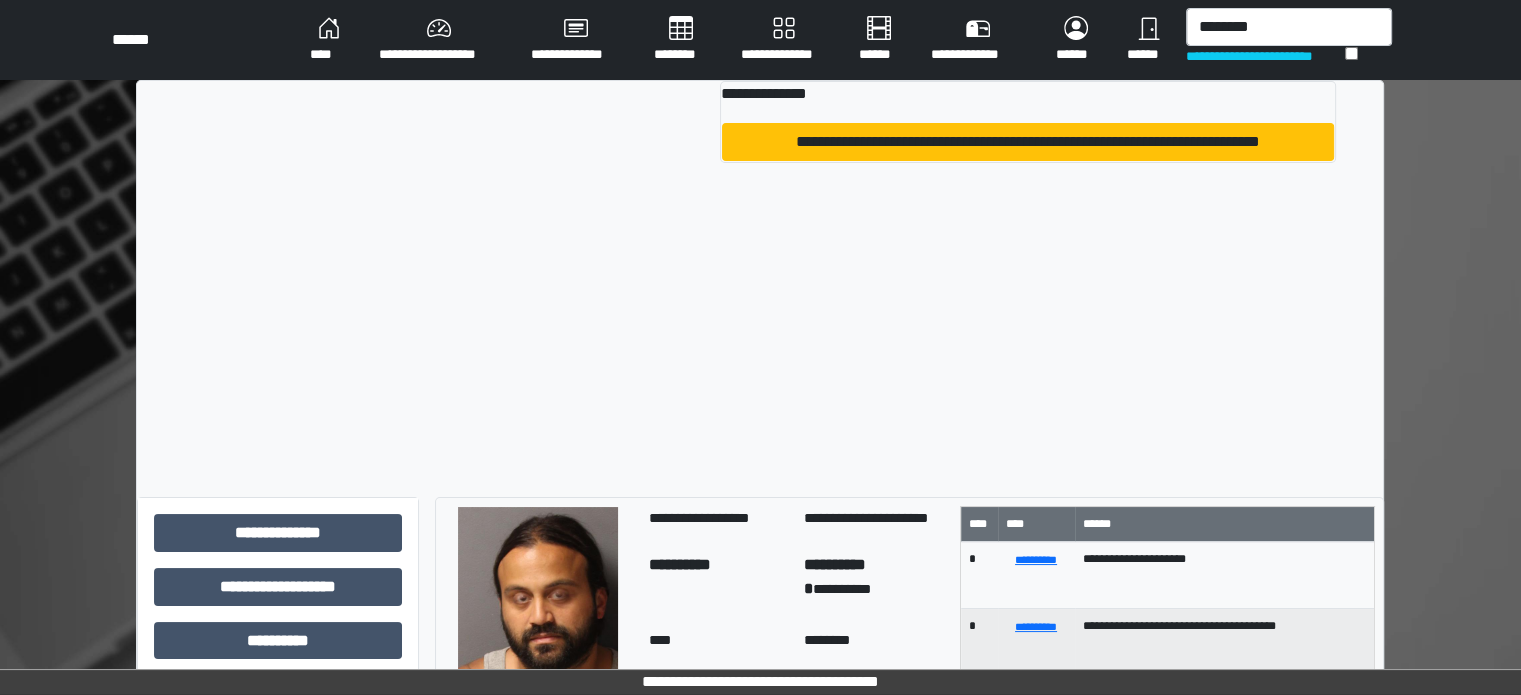 type 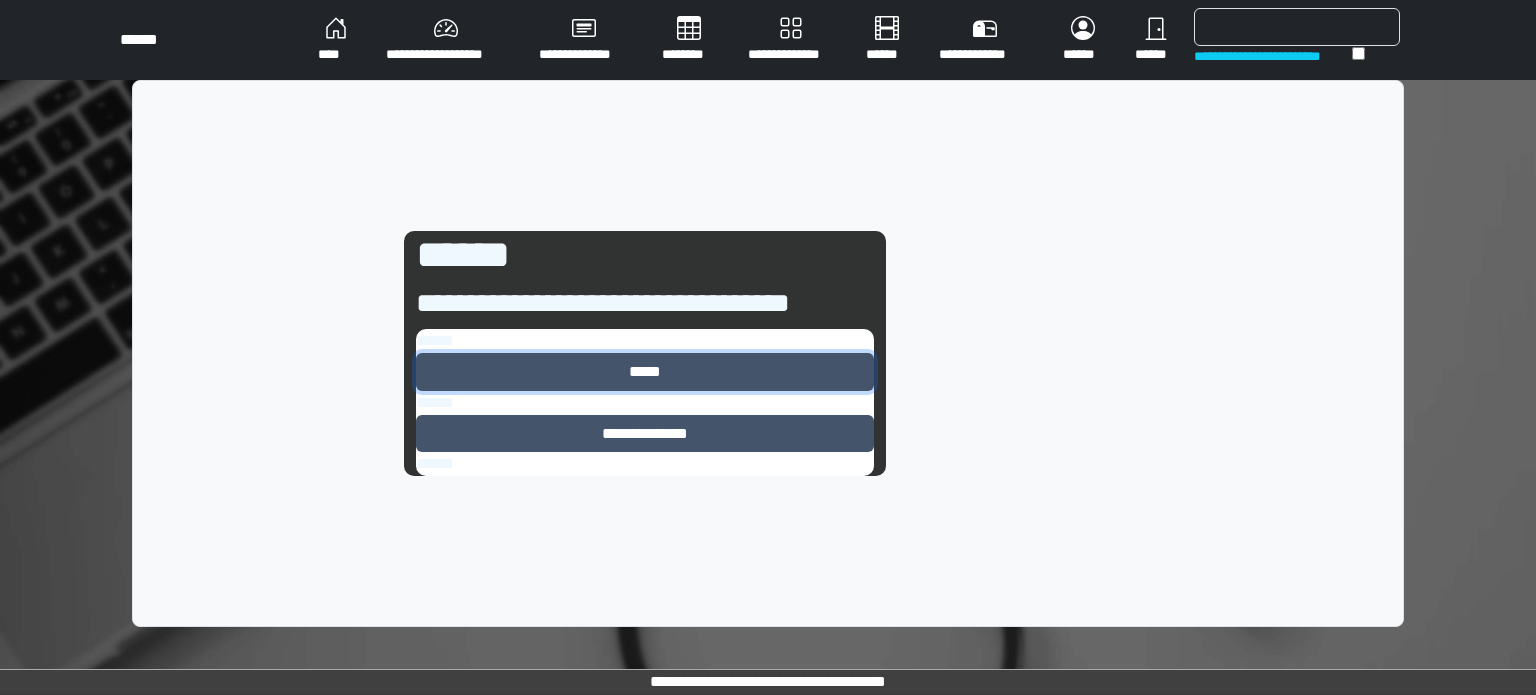 click on "*****" at bounding box center [645, 372] 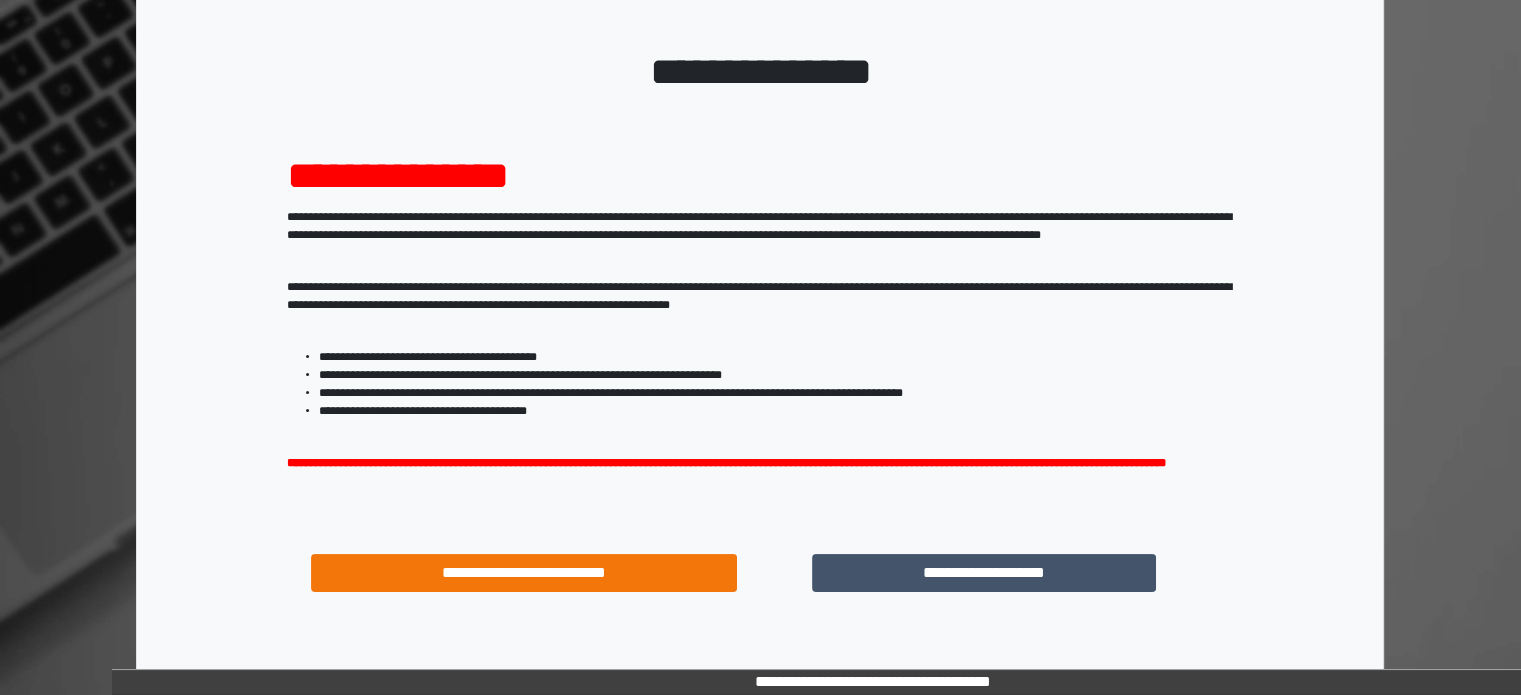 scroll, scrollTop: 214, scrollLeft: 0, axis: vertical 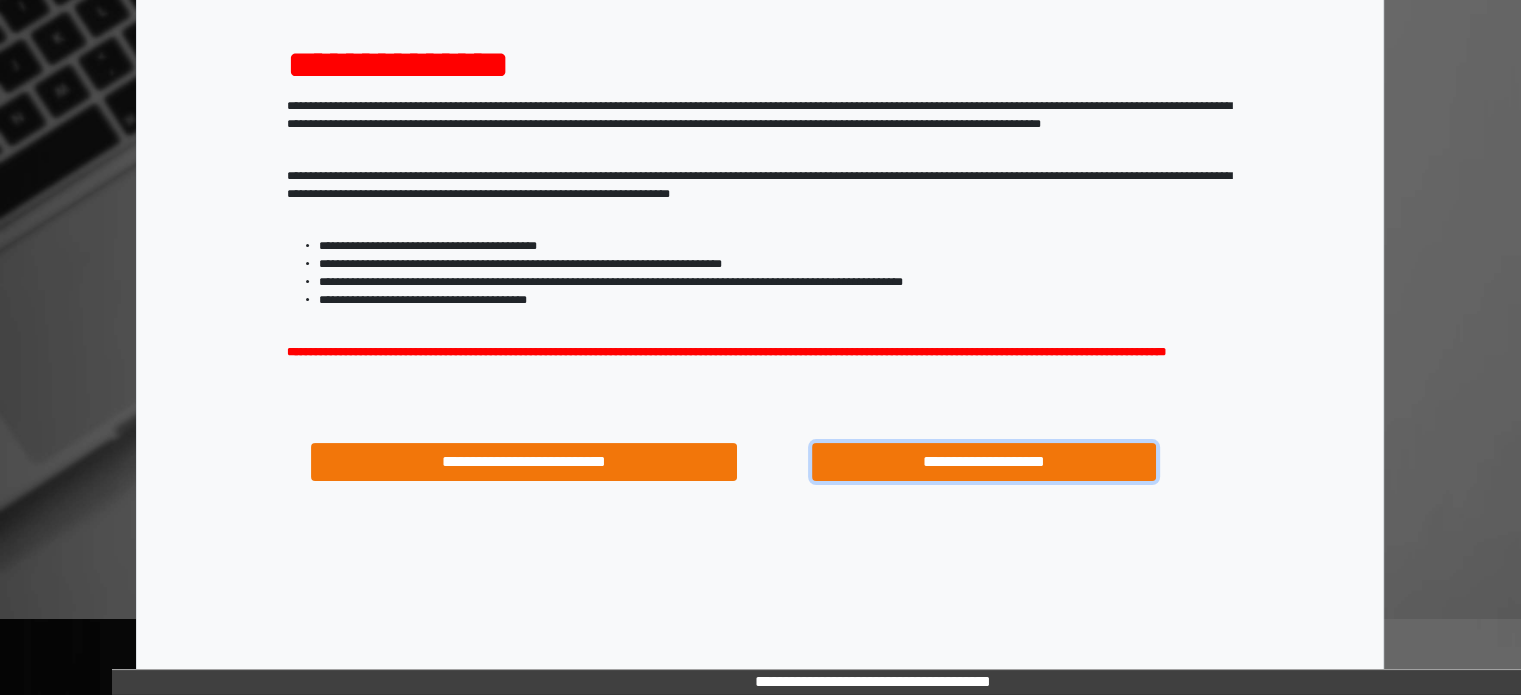 click on "**********" at bounding box center [984, 462] 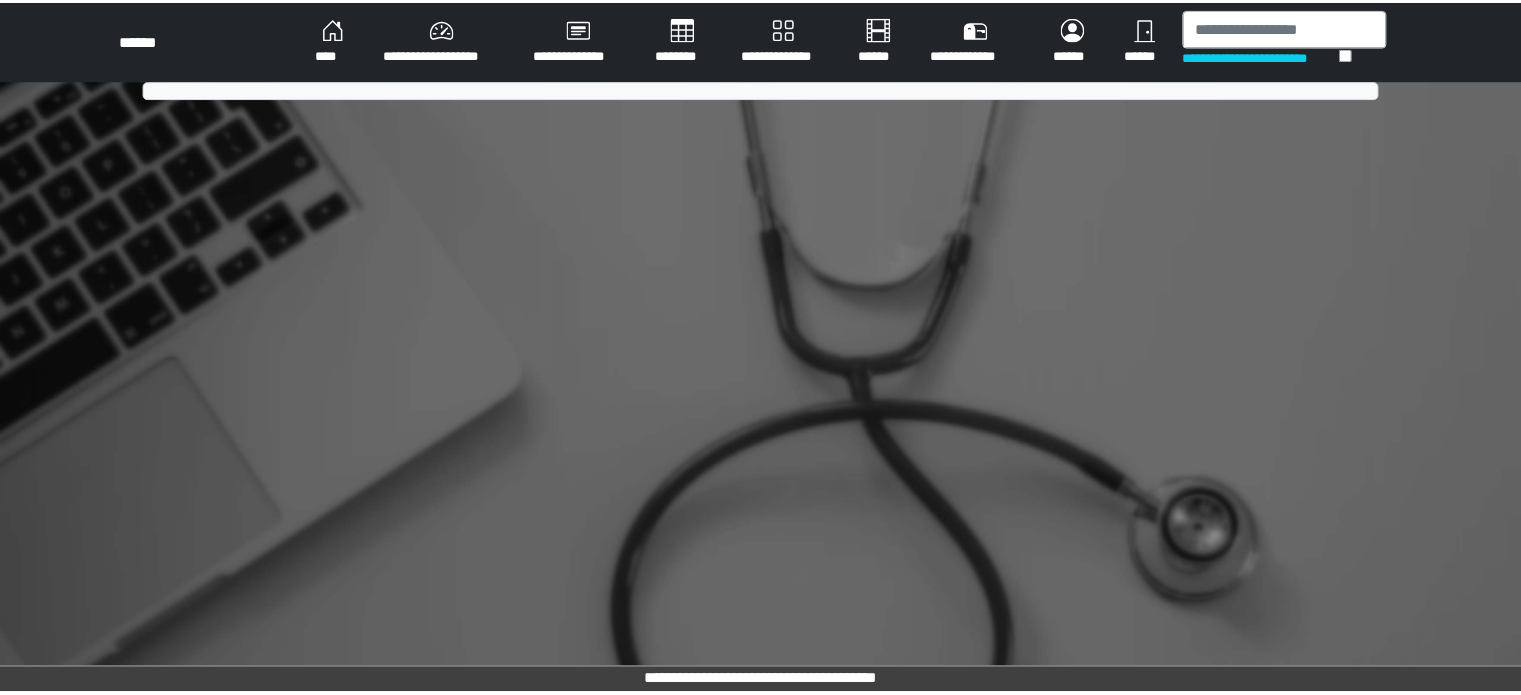 scroll, scrollTop: 0, scrollLeft: 0, axis: both 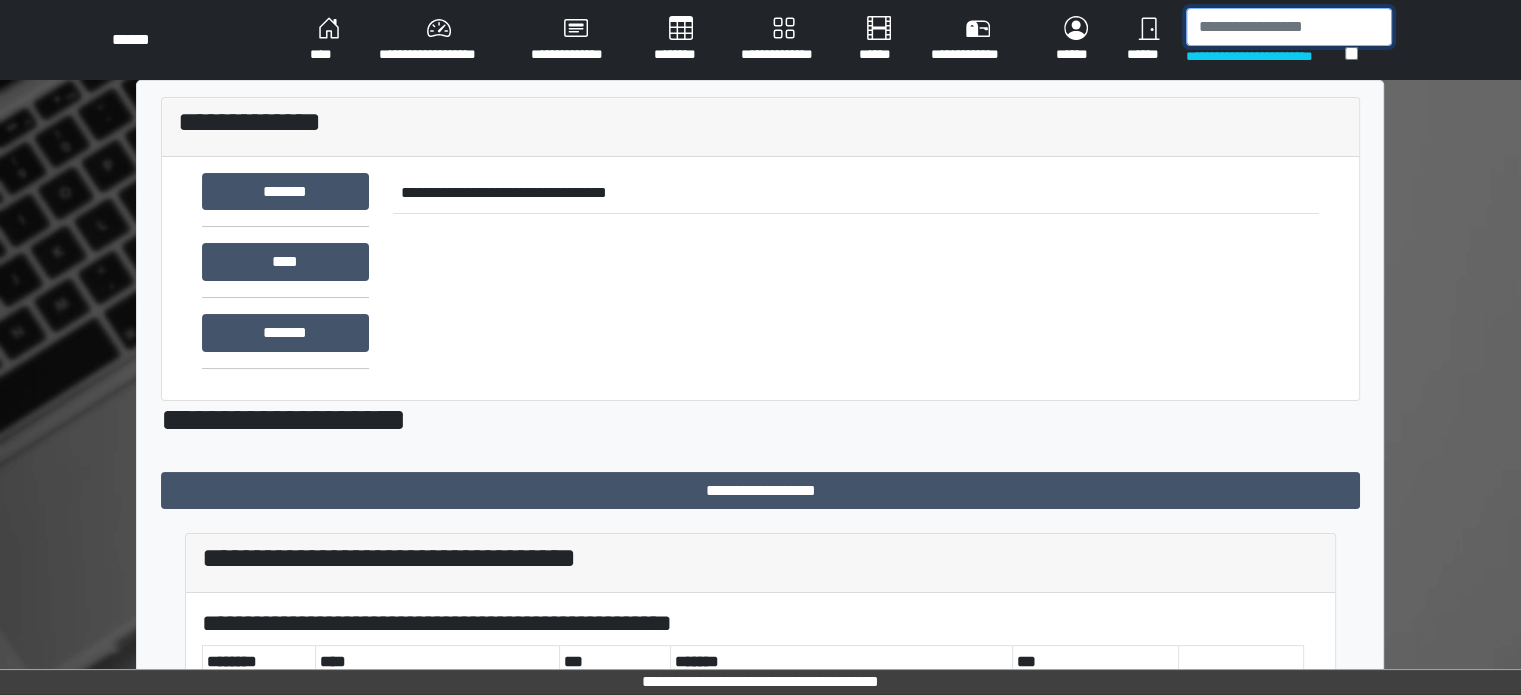 click at bounding box center (1289, 27) 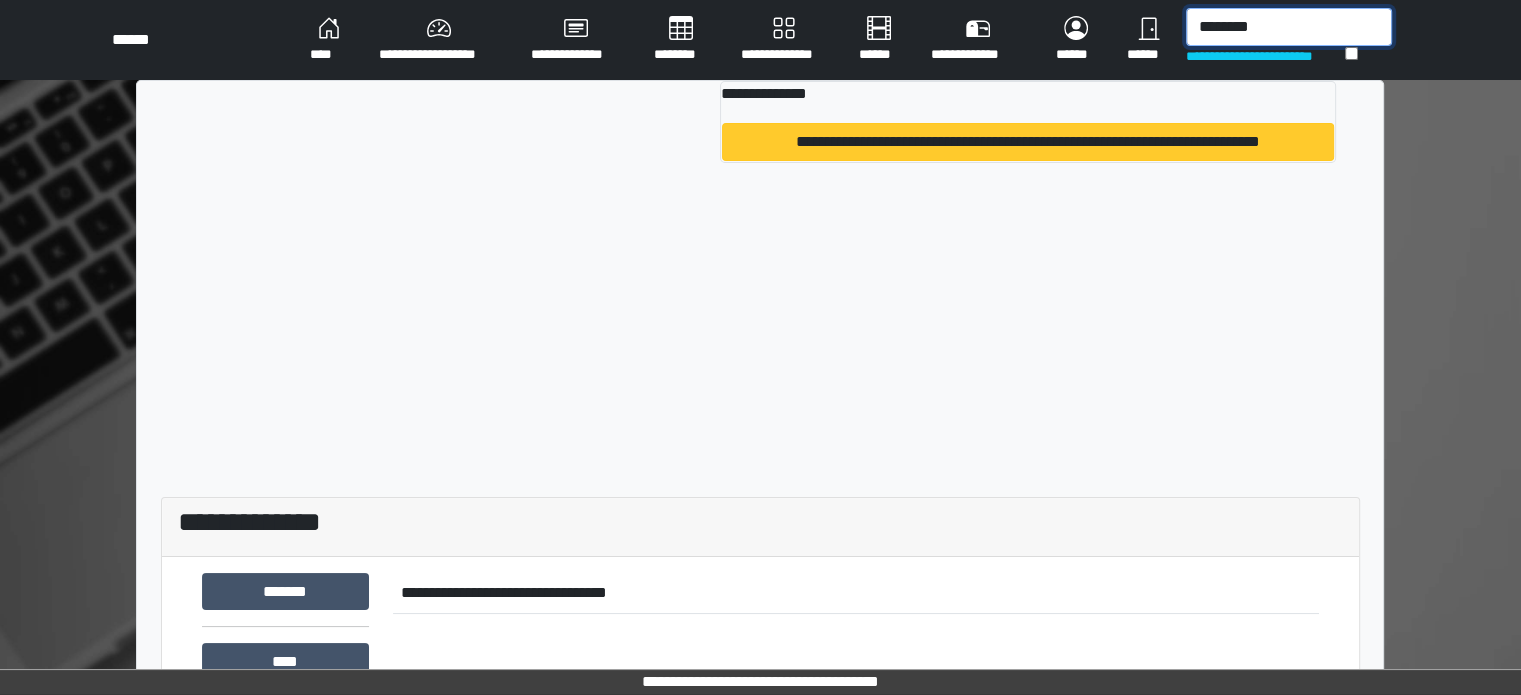 type on "********" 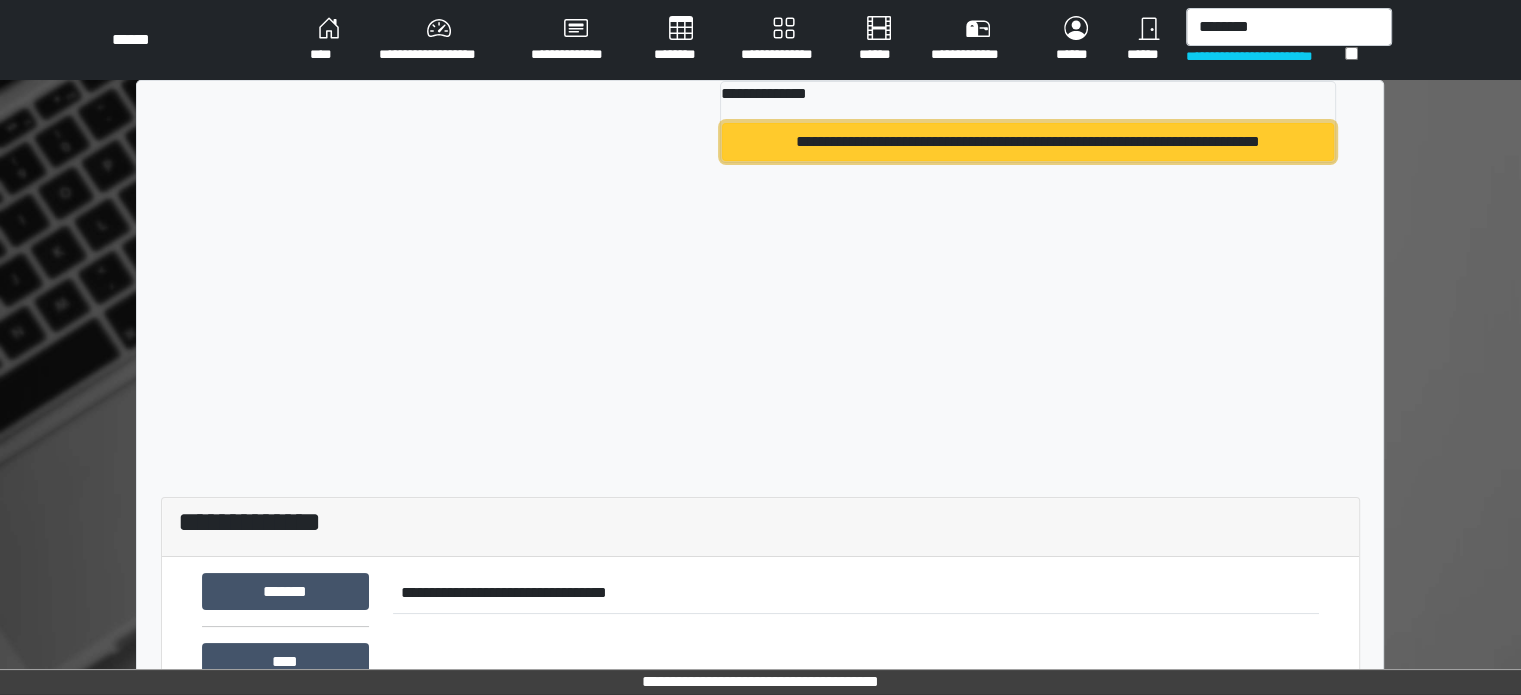click on "**********" at bounding box center [1028, 142] 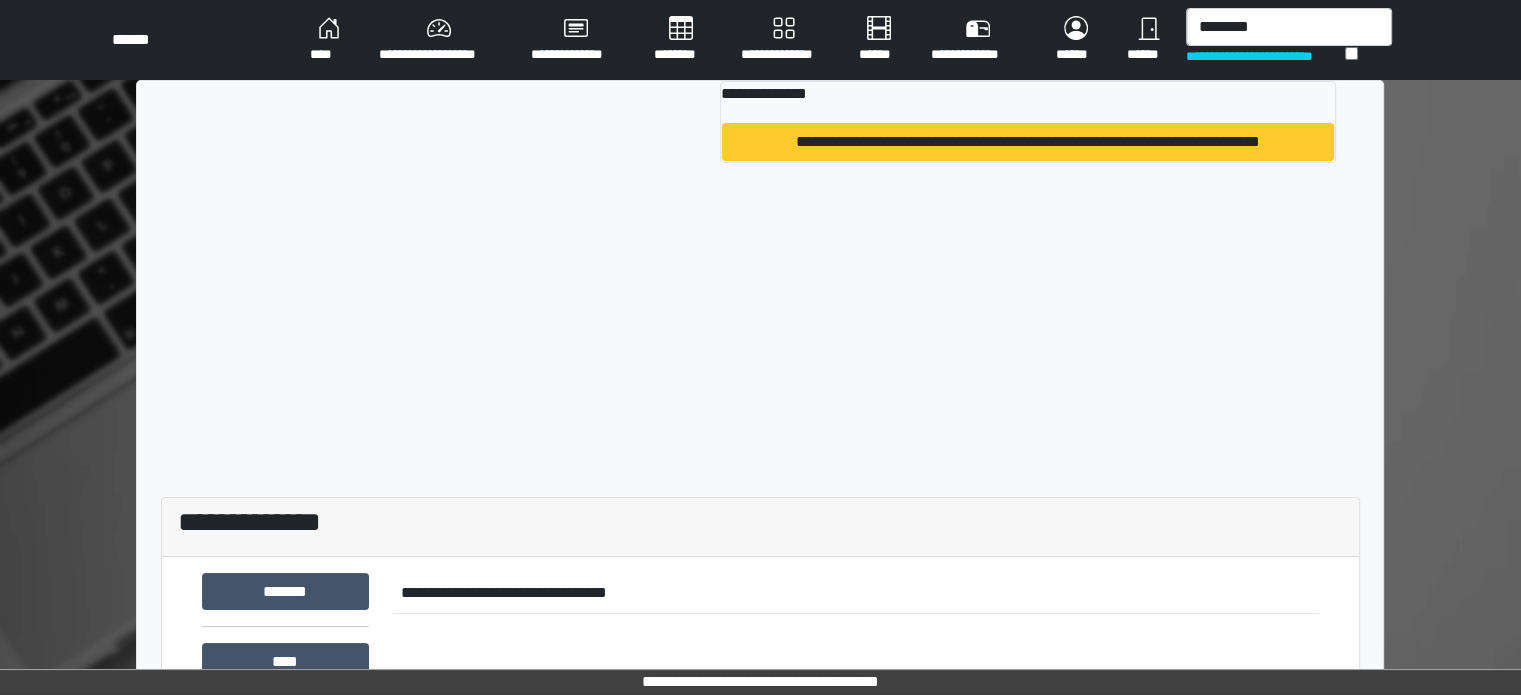 type 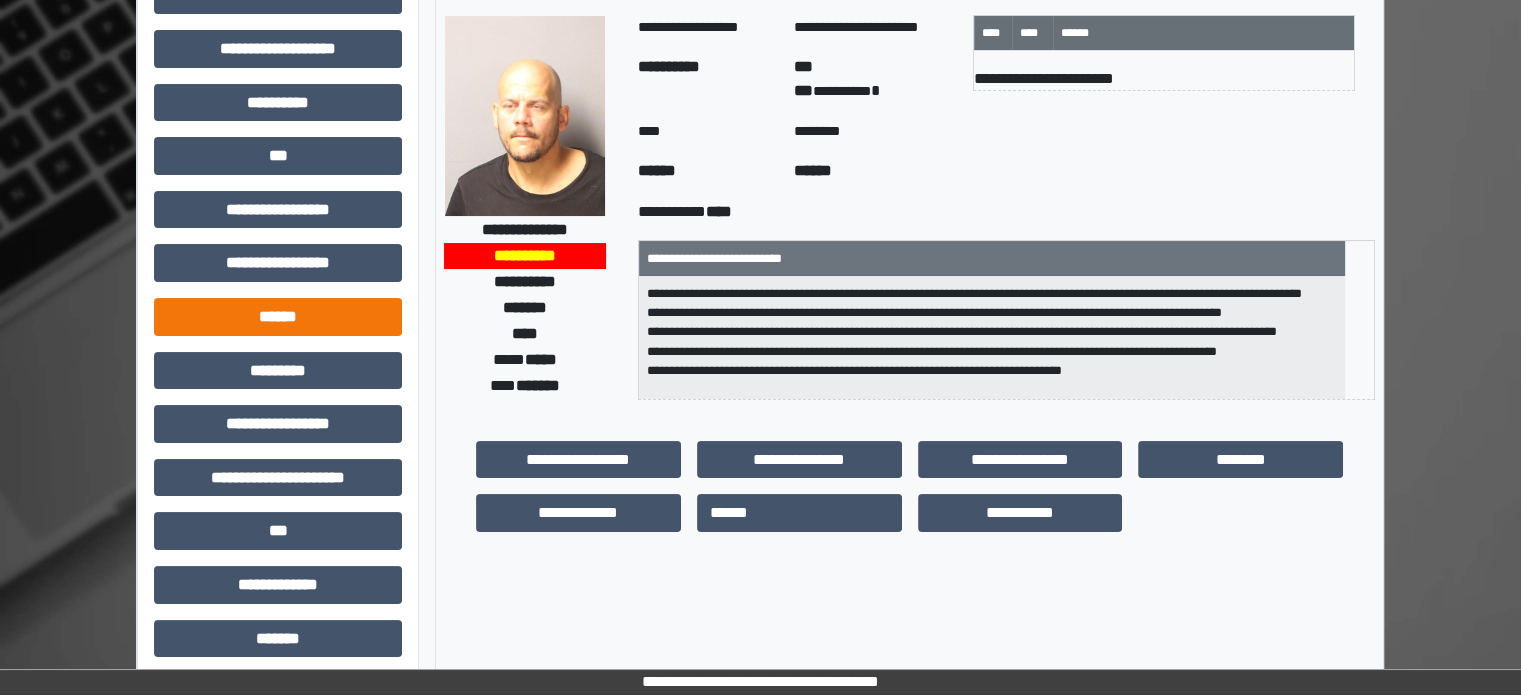 scroll, scrollTop: 0, scrollLeft: 0, axis: both 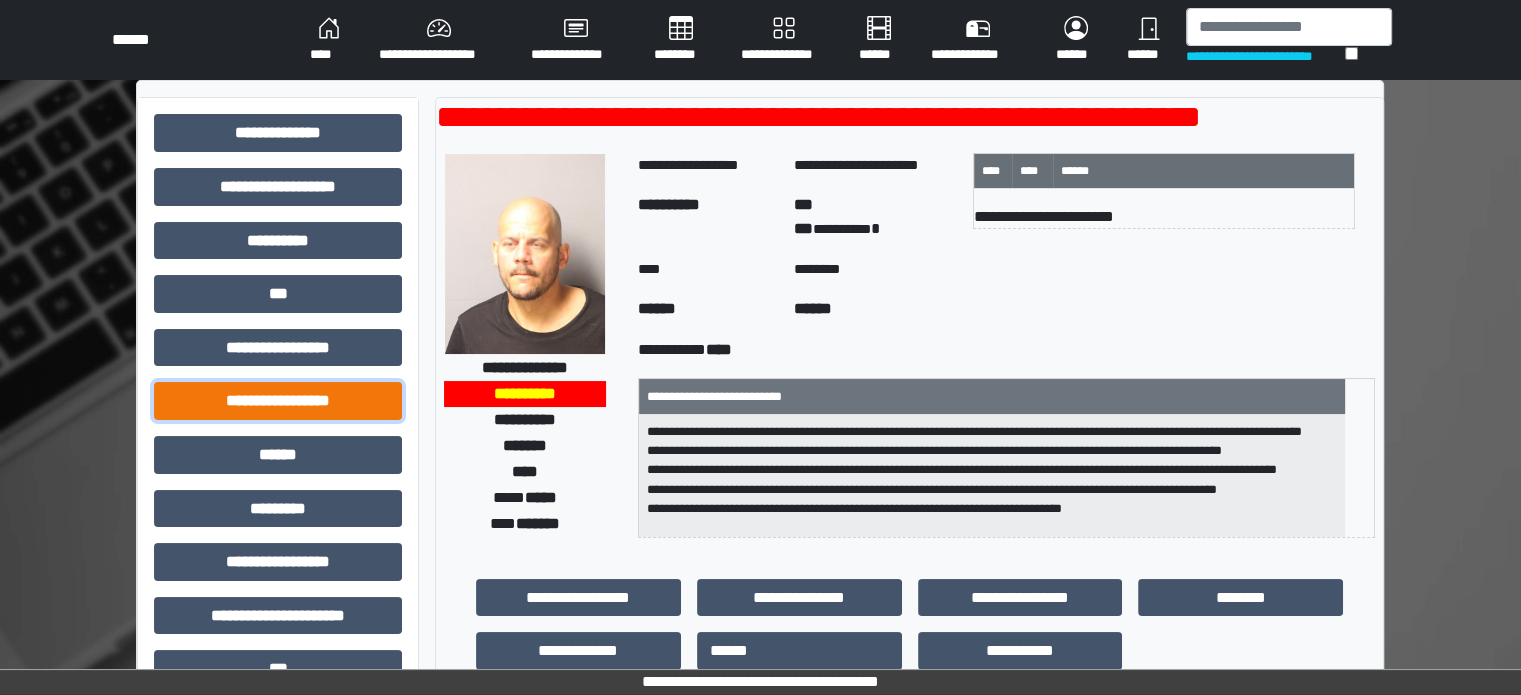 click on "**********" at bounding box center (278, 401) 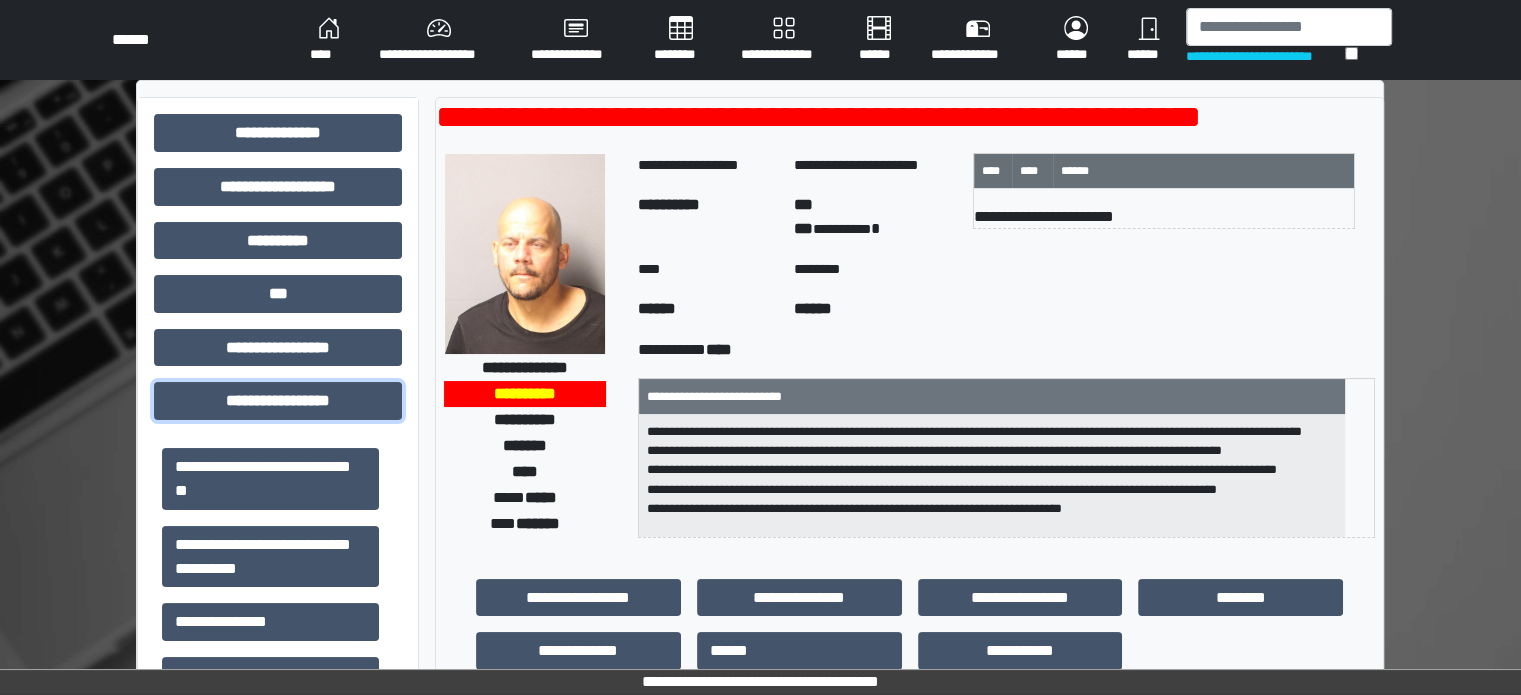 scroll, scrollTop: 700, scrollLeft: 0, axis: vertical 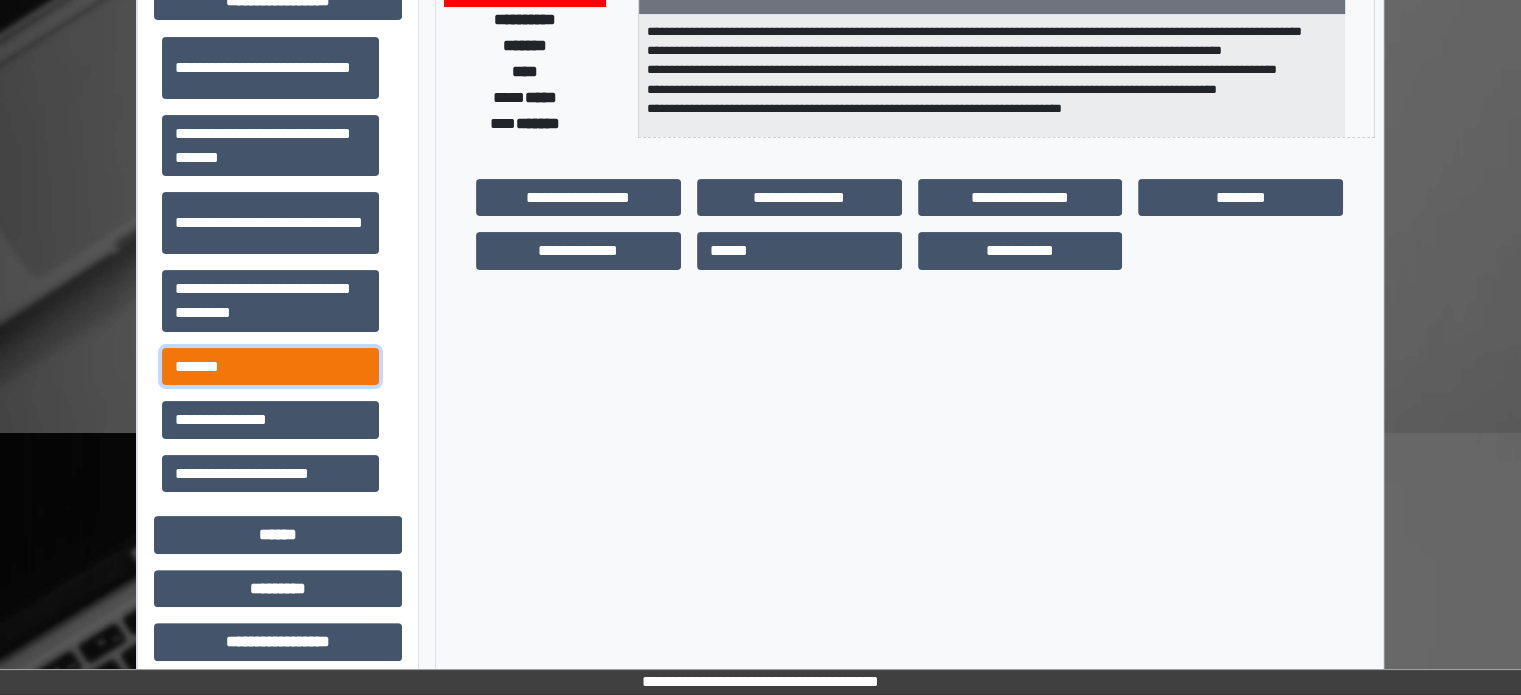 click on "*******" at bounding box center [270, 367] 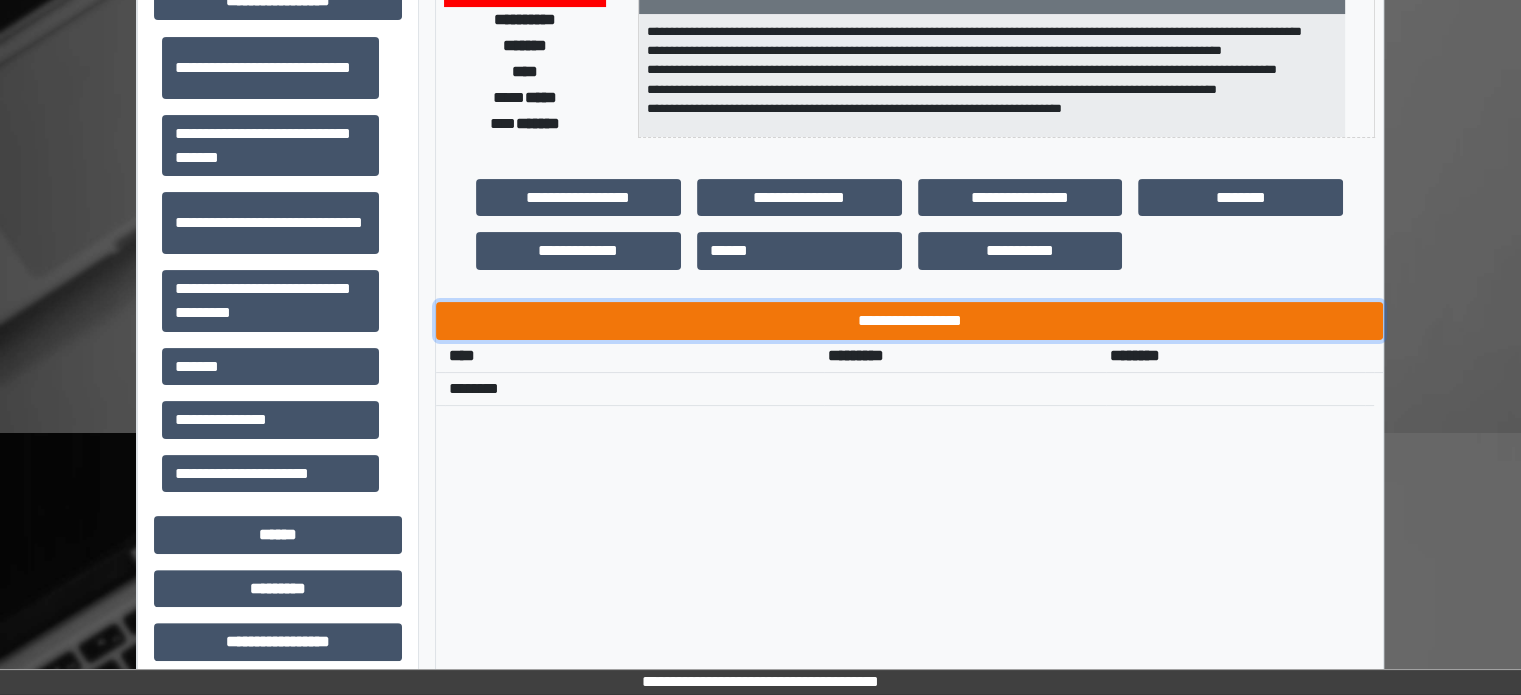 click on "**********" at bounding box center [909, 321] 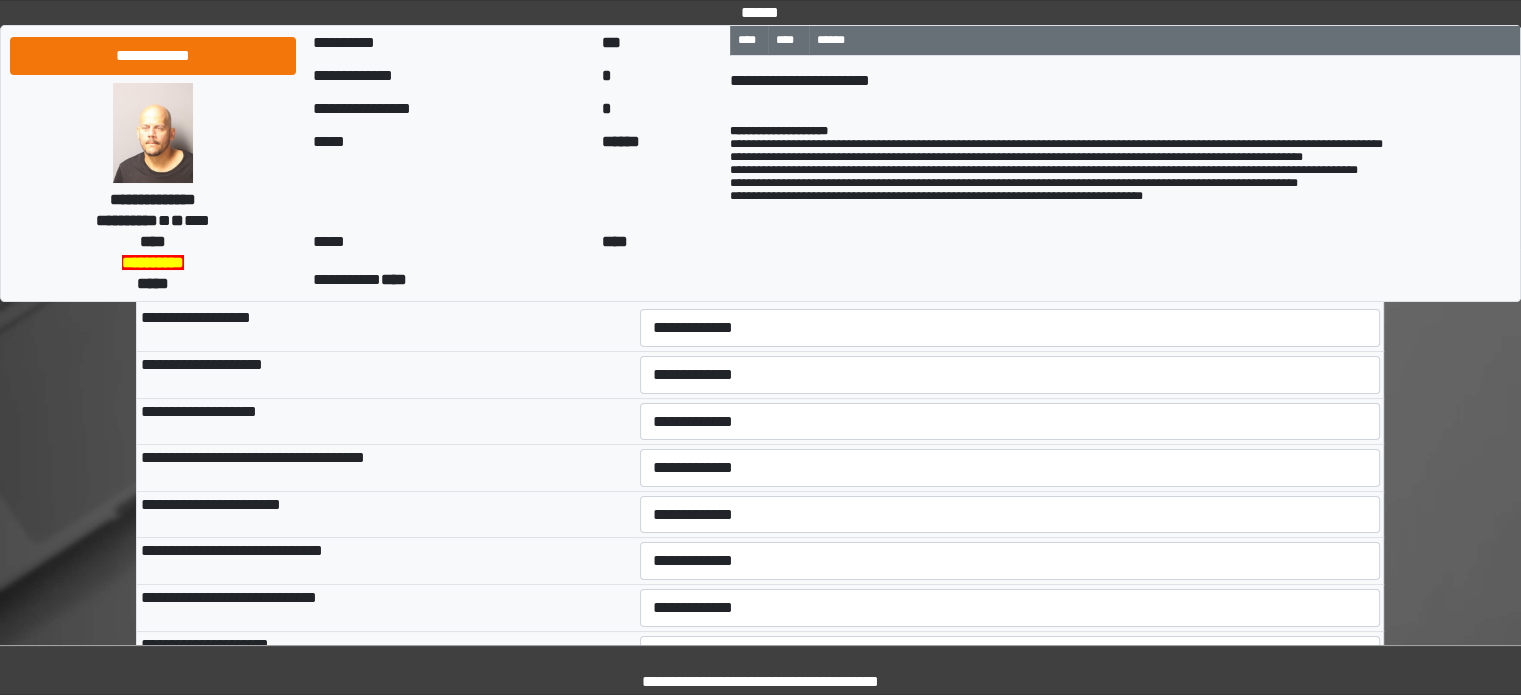 scroll, scrollTop: 100, scrollLeft: 0, axis: vertical 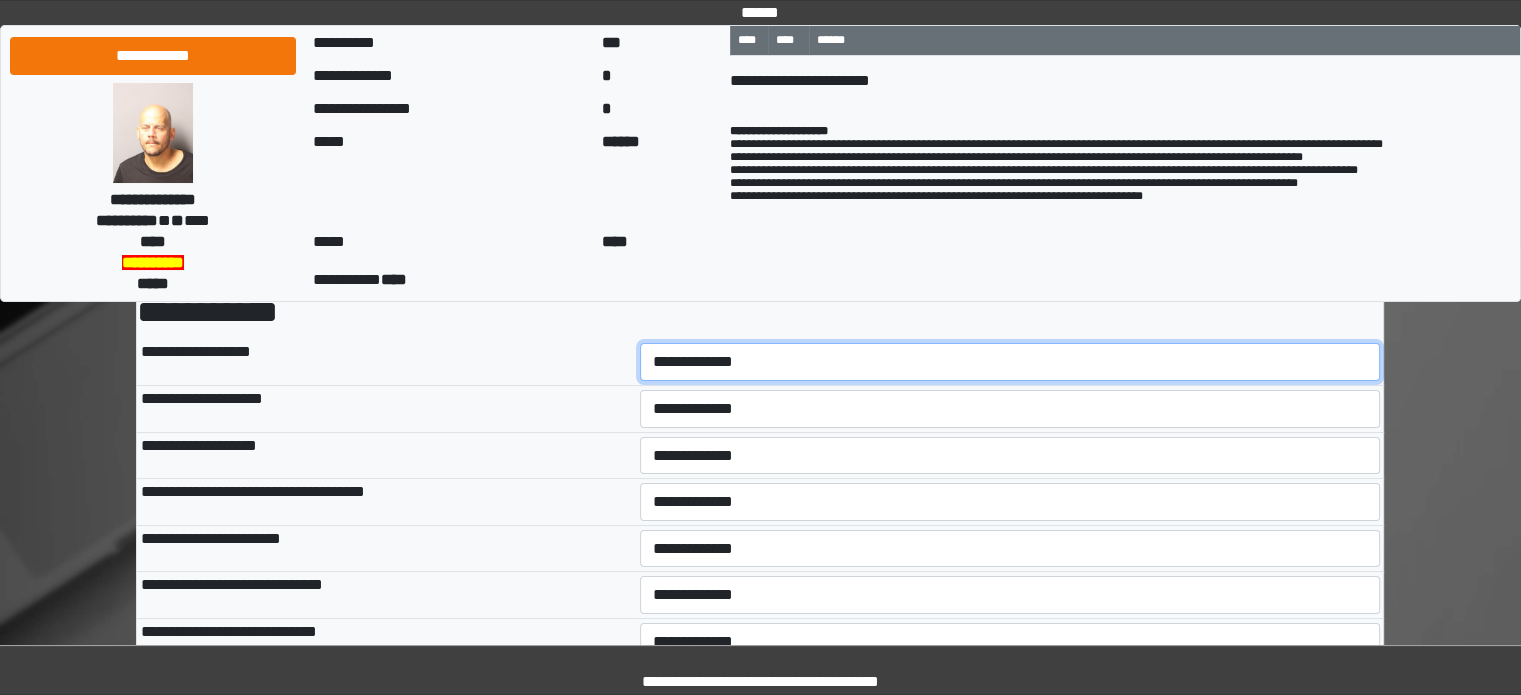 click on "**********" at bounding box center (1010, 362) 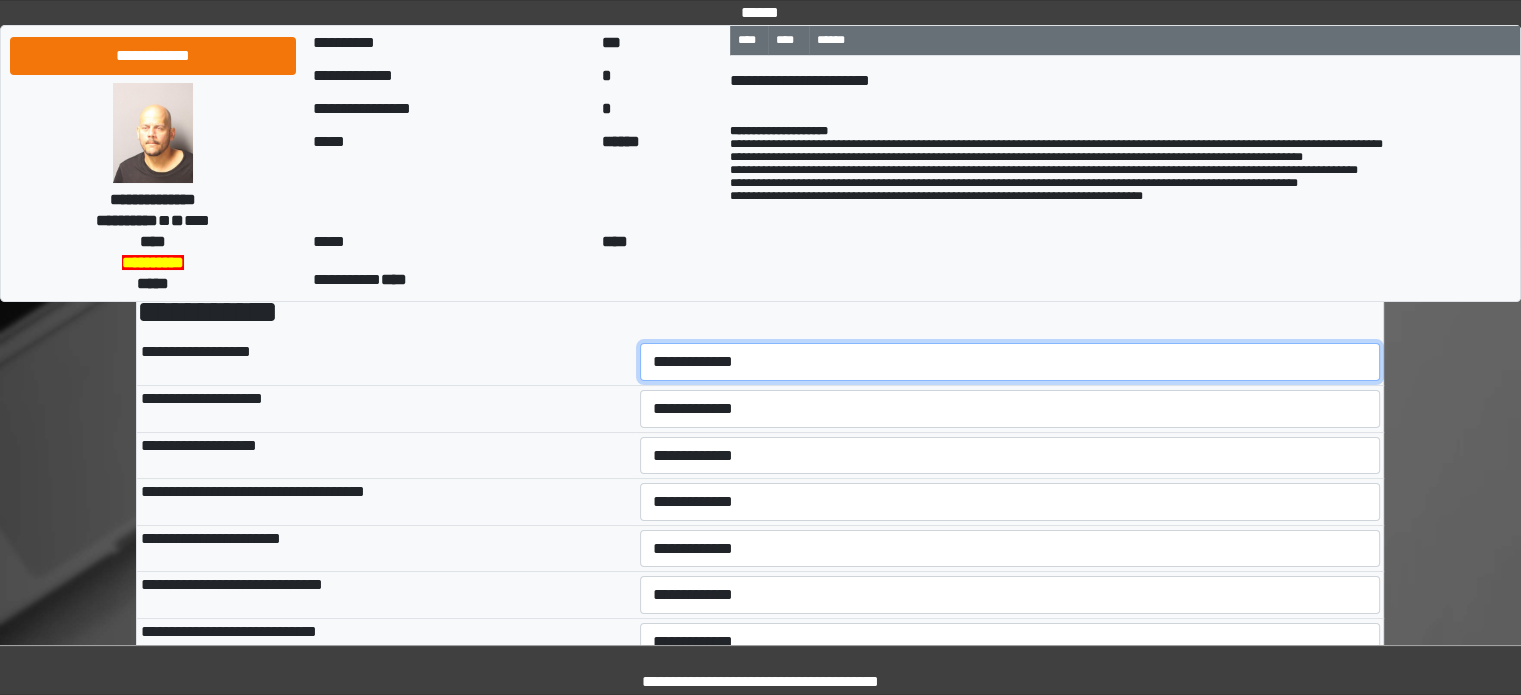 select on "*" 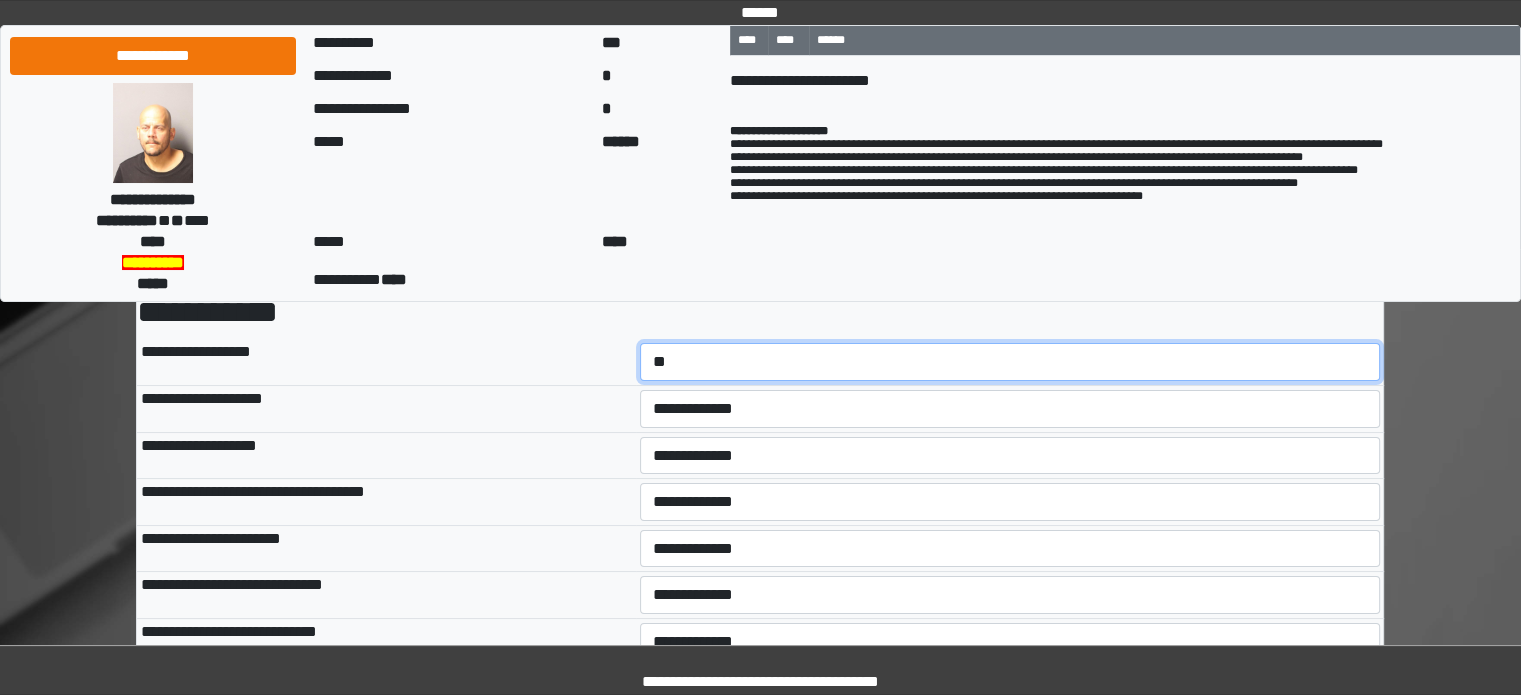 click on "**********" at bounding box center [1010, 362] 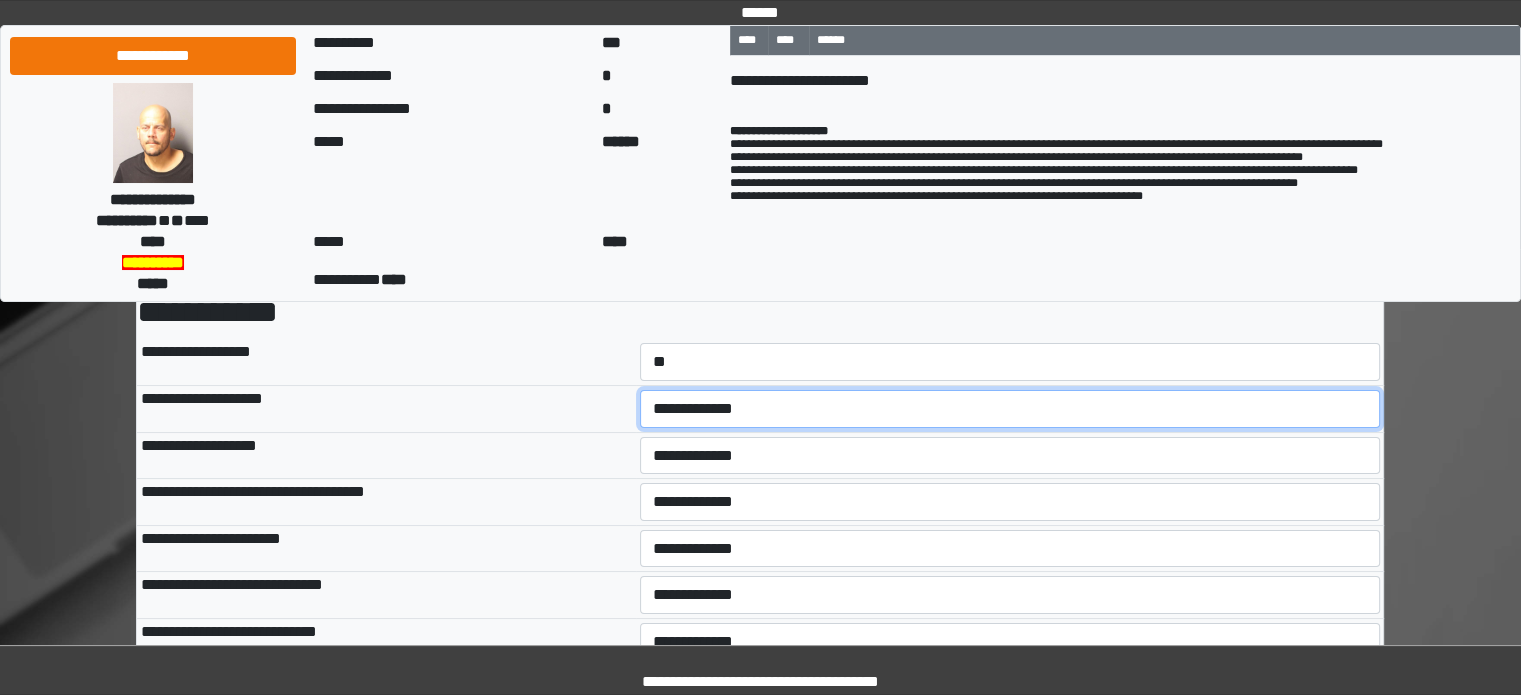 click on "**********" at bounding box center [1010, 409] 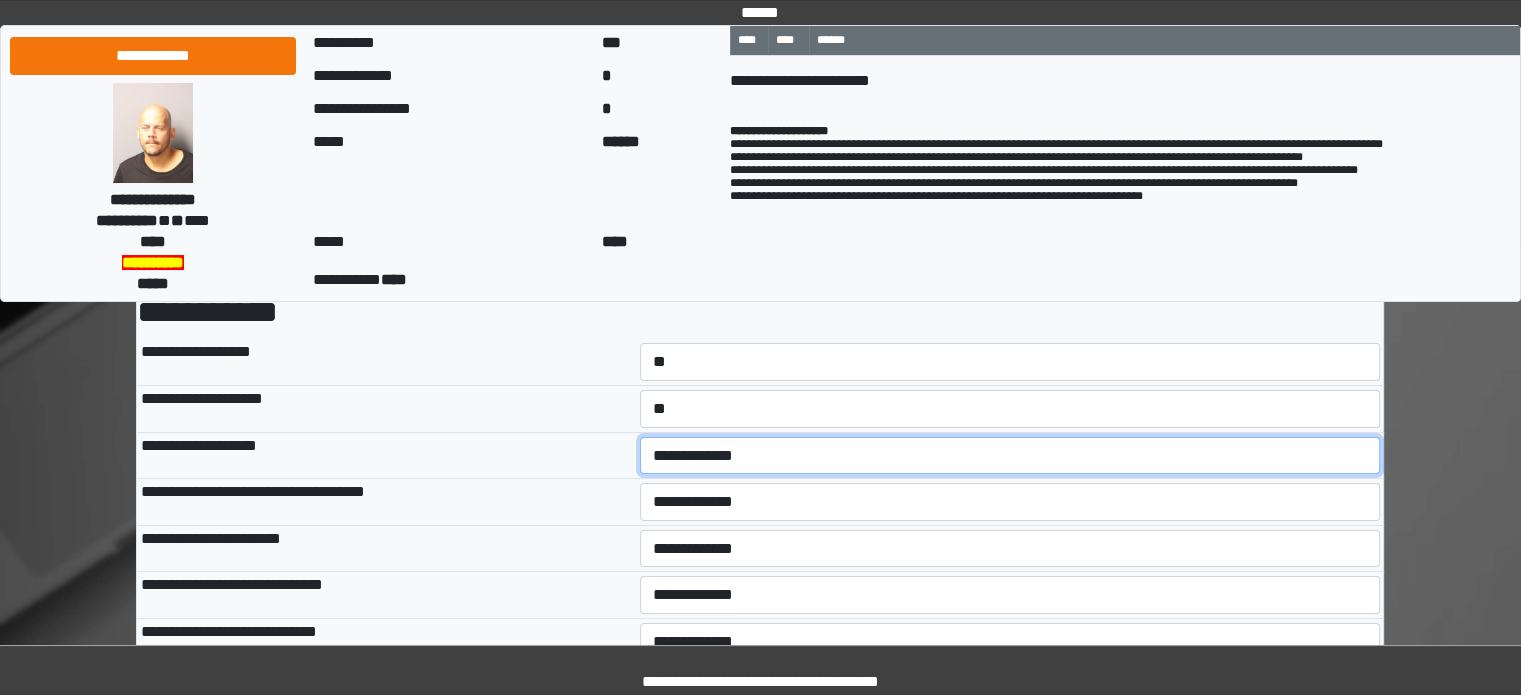click on "**********" at bounding box center [1010, 456] 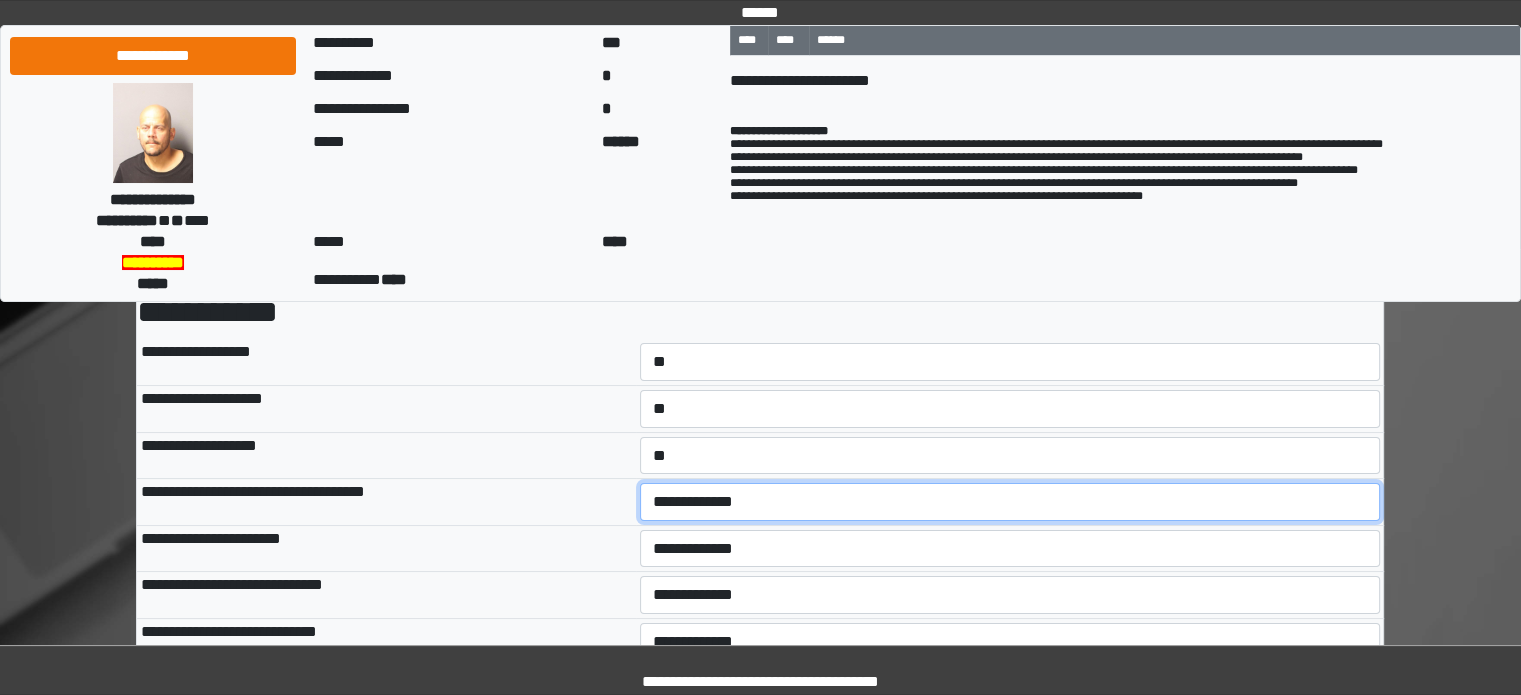 click on "**********" at bounding box center [1010, 502] 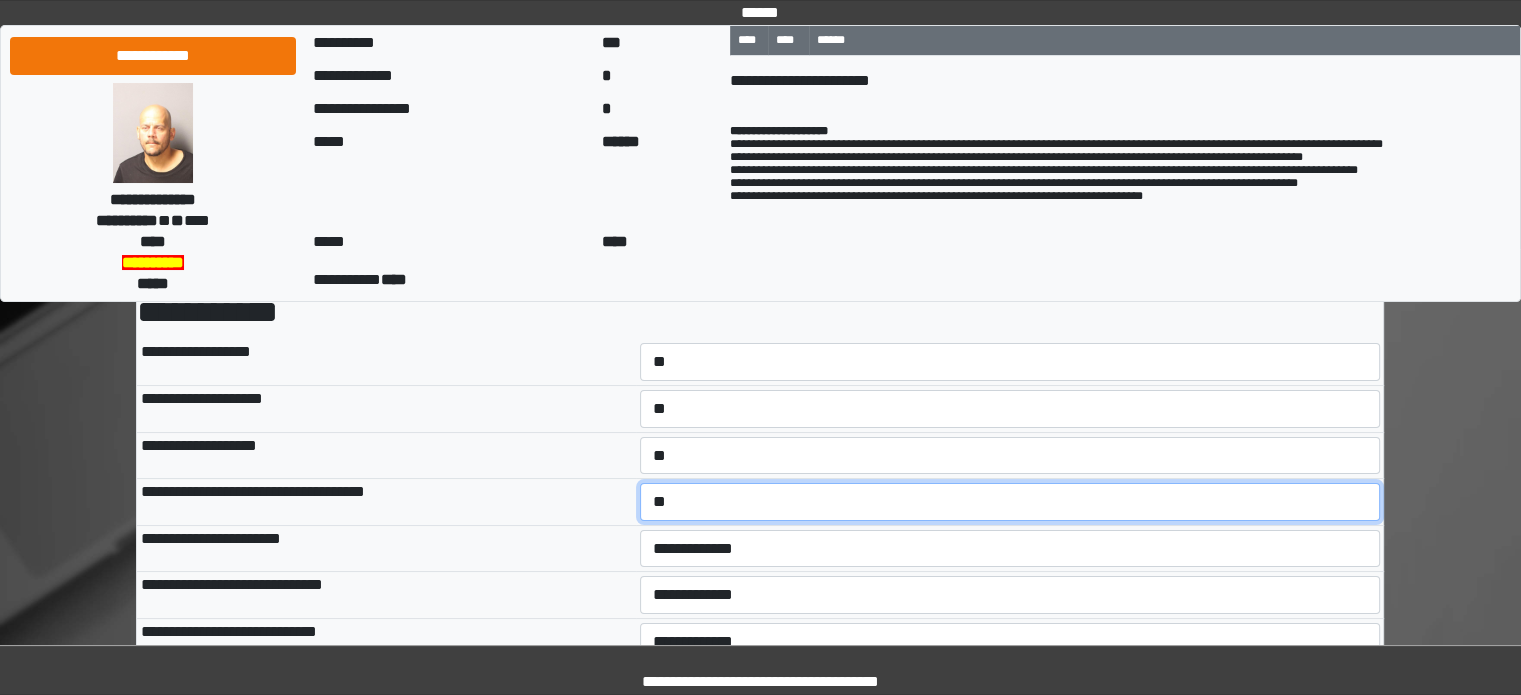 click on "**********" at bounding box center (1010, 502) 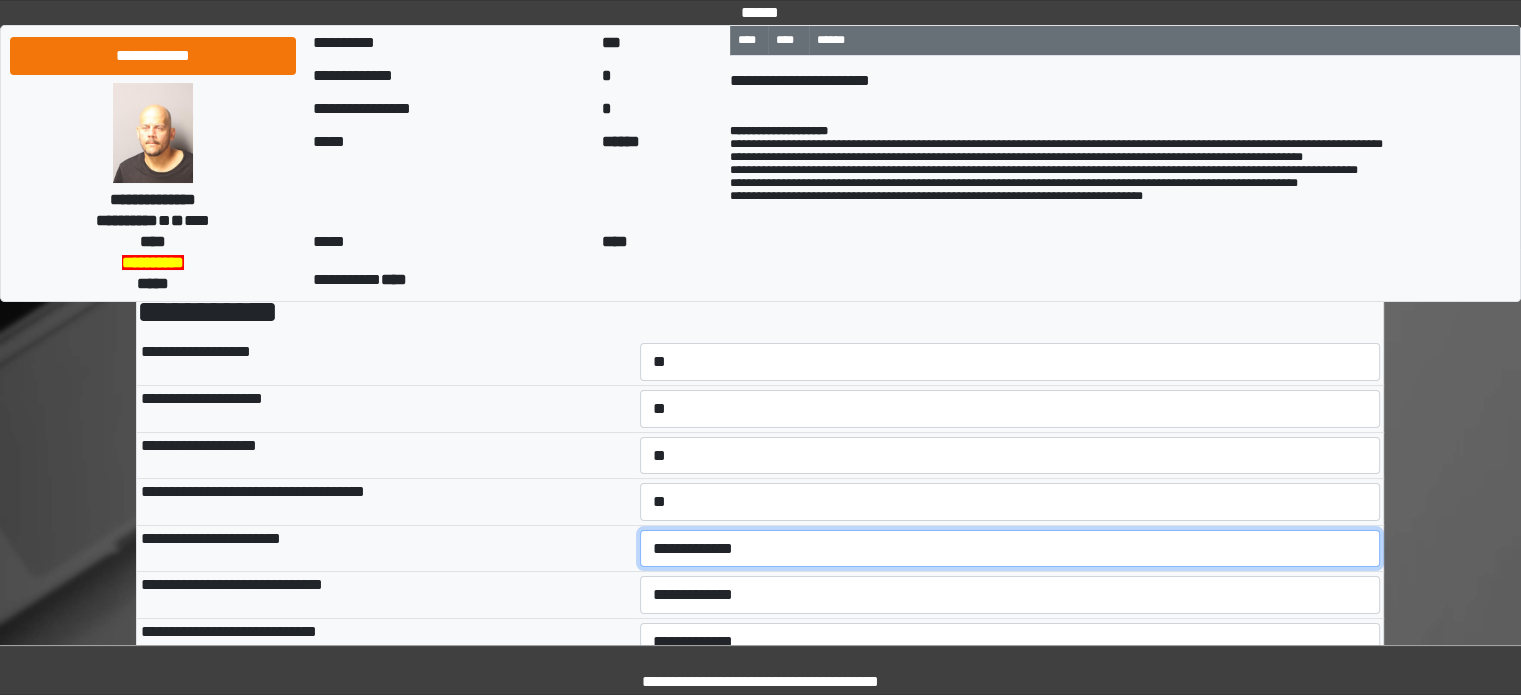 click on "**********" at bounding box center (1010, 549) 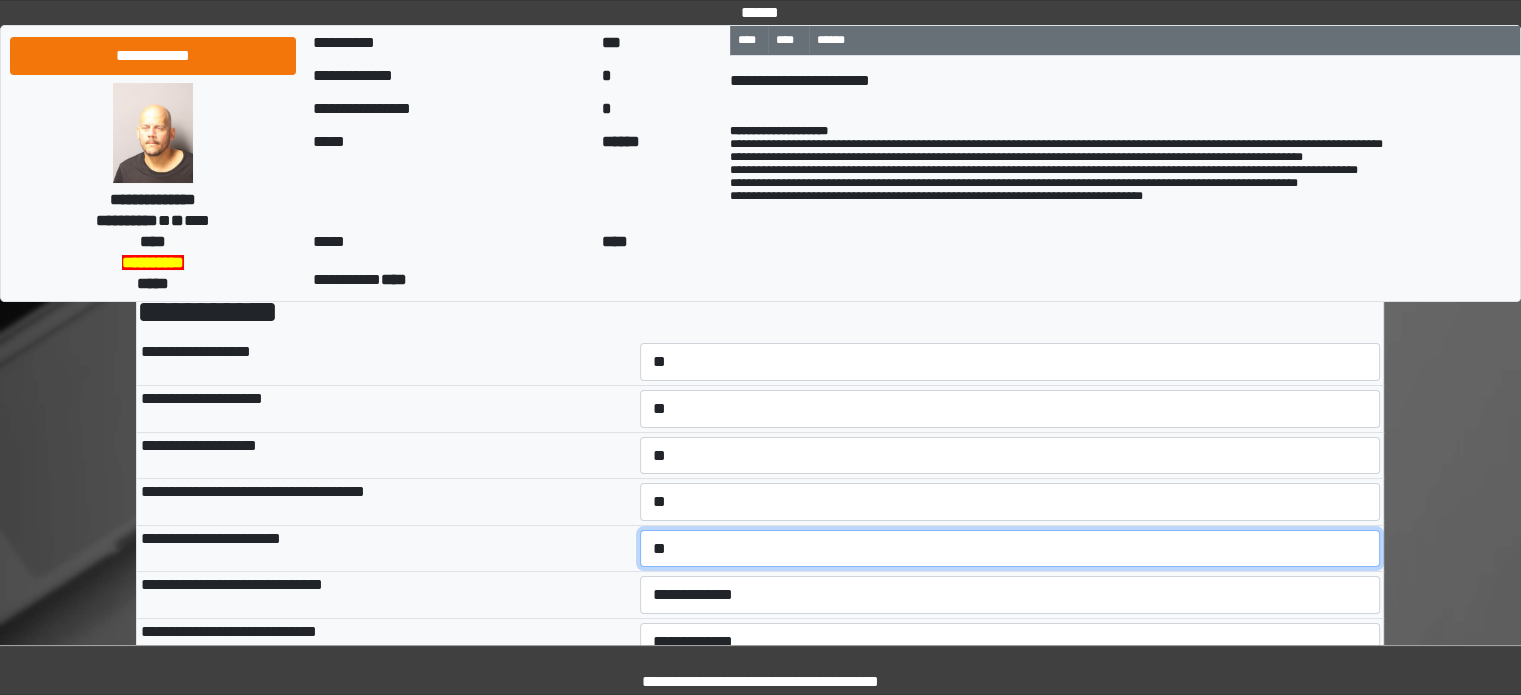 click on "**********" at bounding box center (1010, 549) 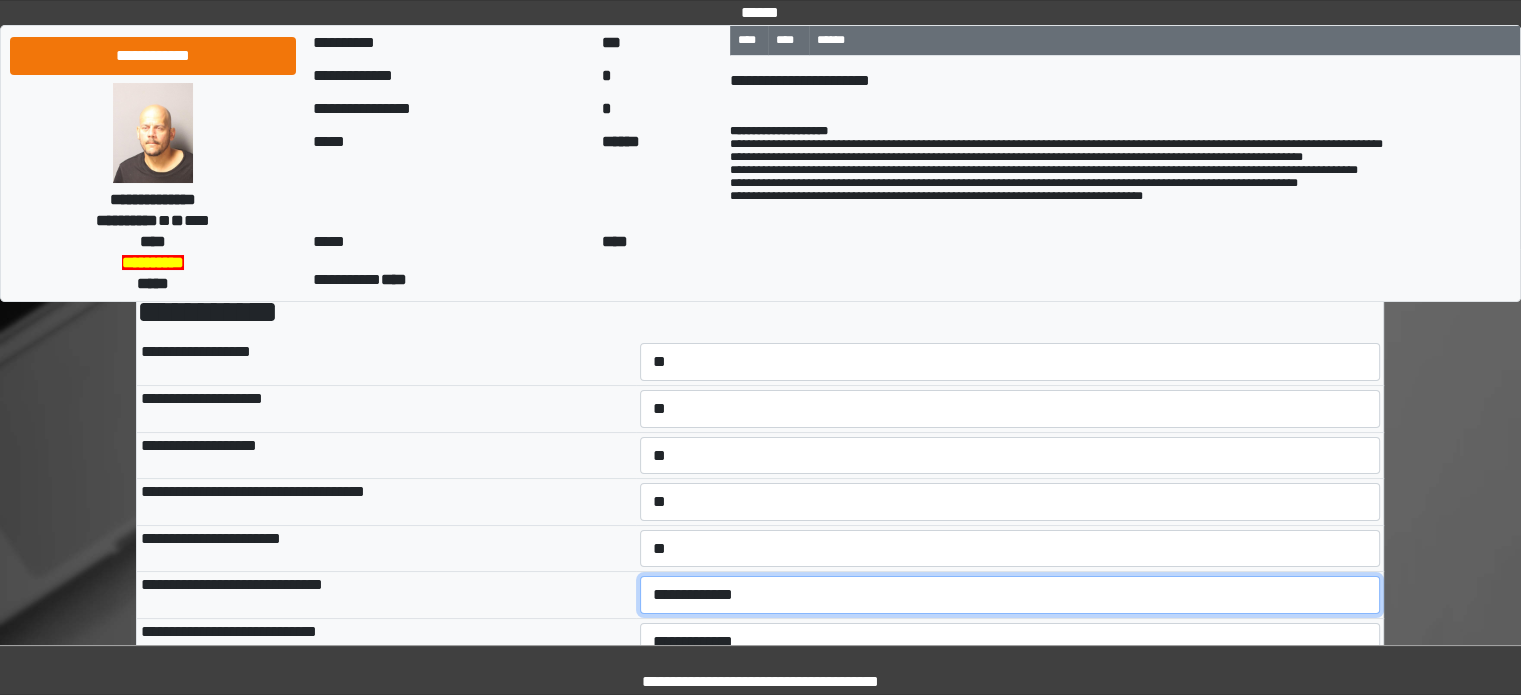 click on "**********" at bounding box center [1010, 595] 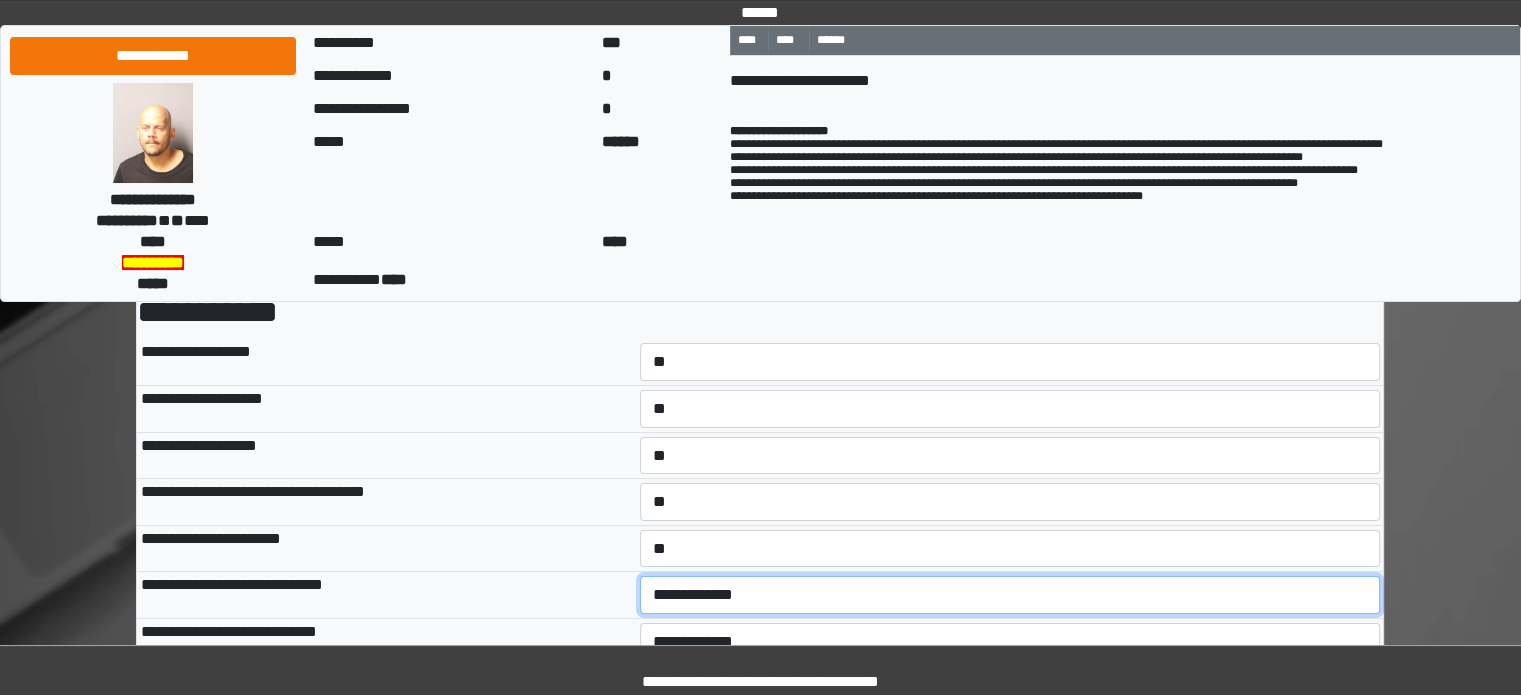 select on "*" 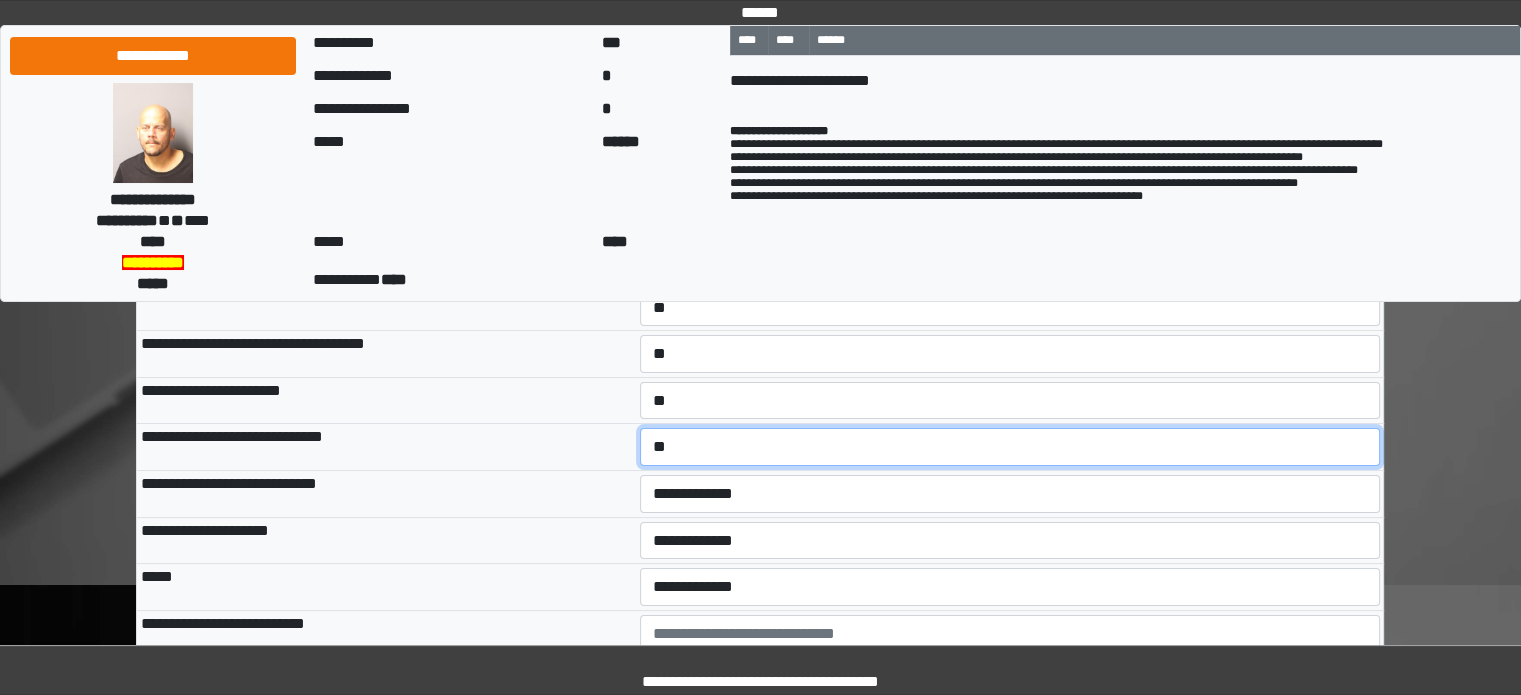 scroll, scrollTop: 300, scrollLeft: 0, axis: vertical 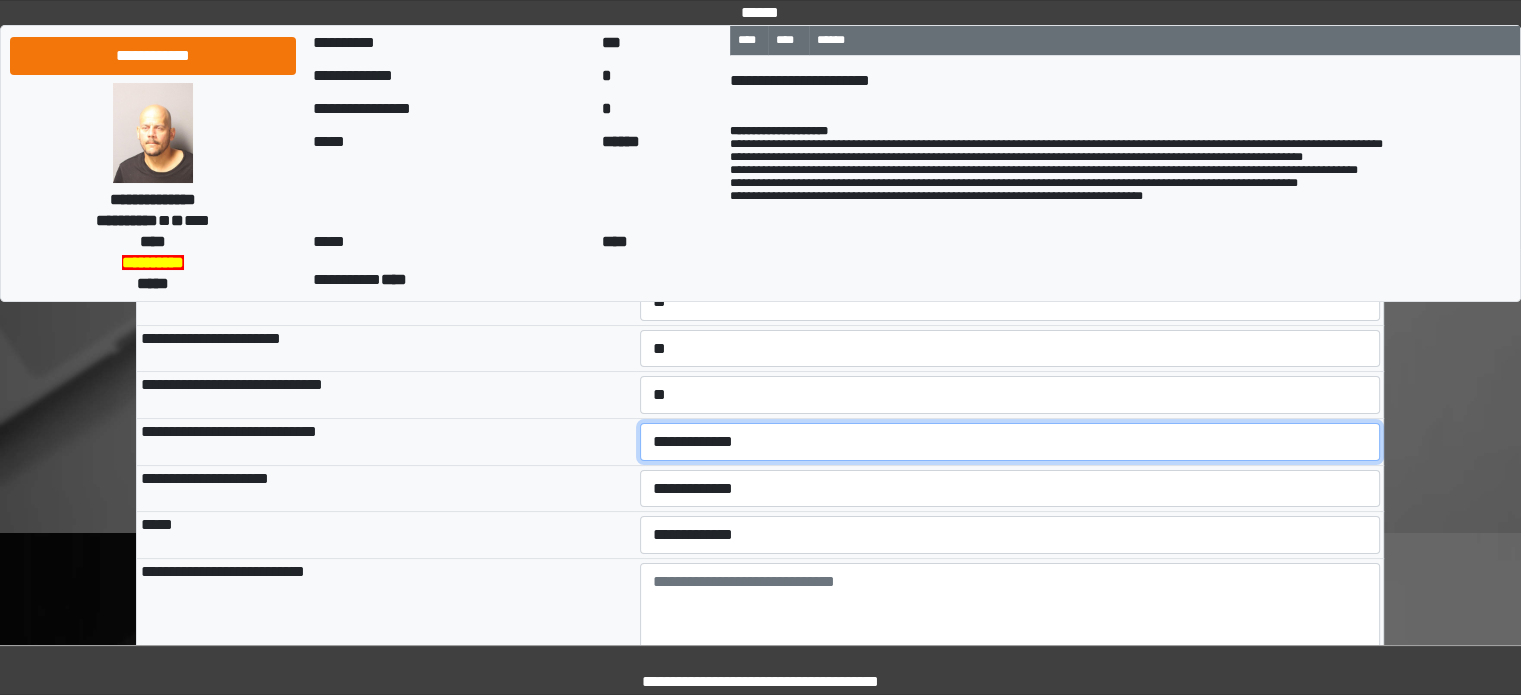 click on "**********" at bounding box center (1010, 442) 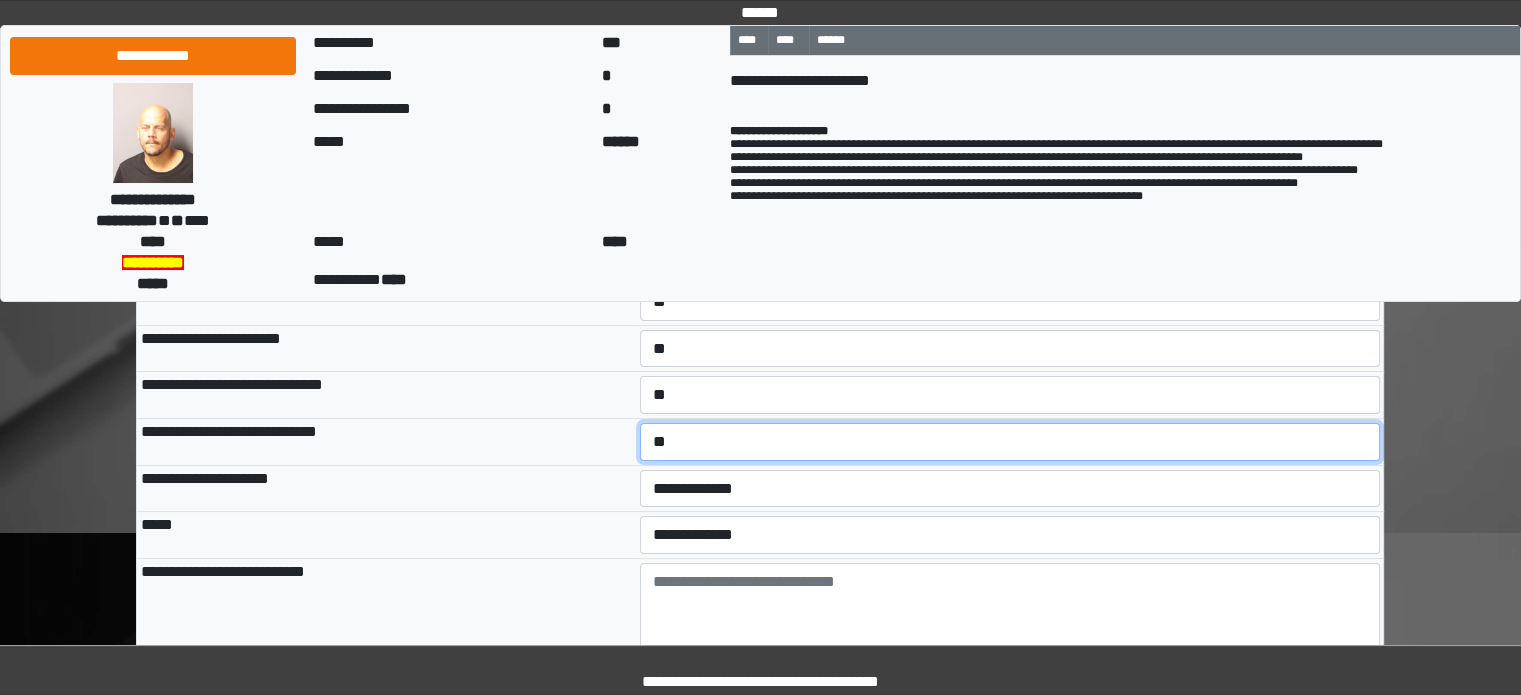 click on "**********" at bounding box center [1010, 442] 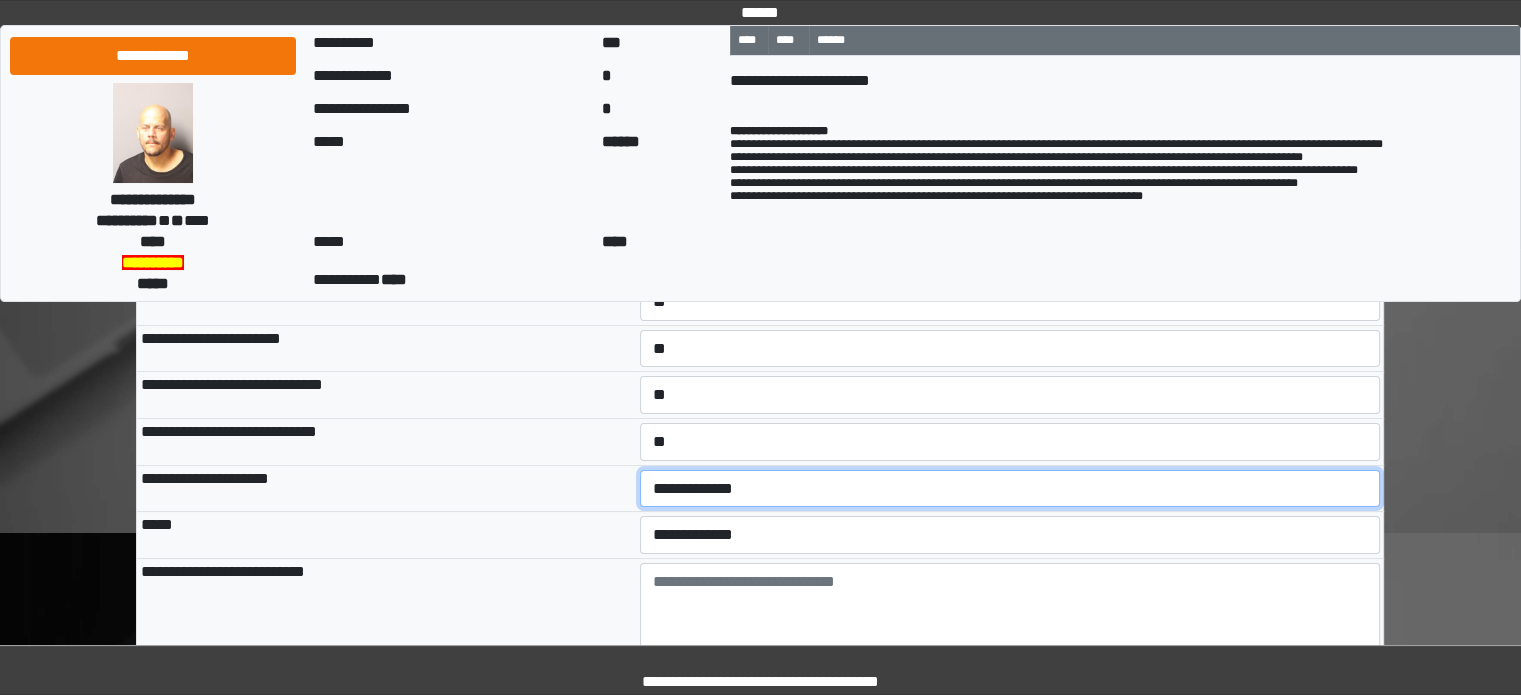 click on "**********" at bounding box center [1010, 489] 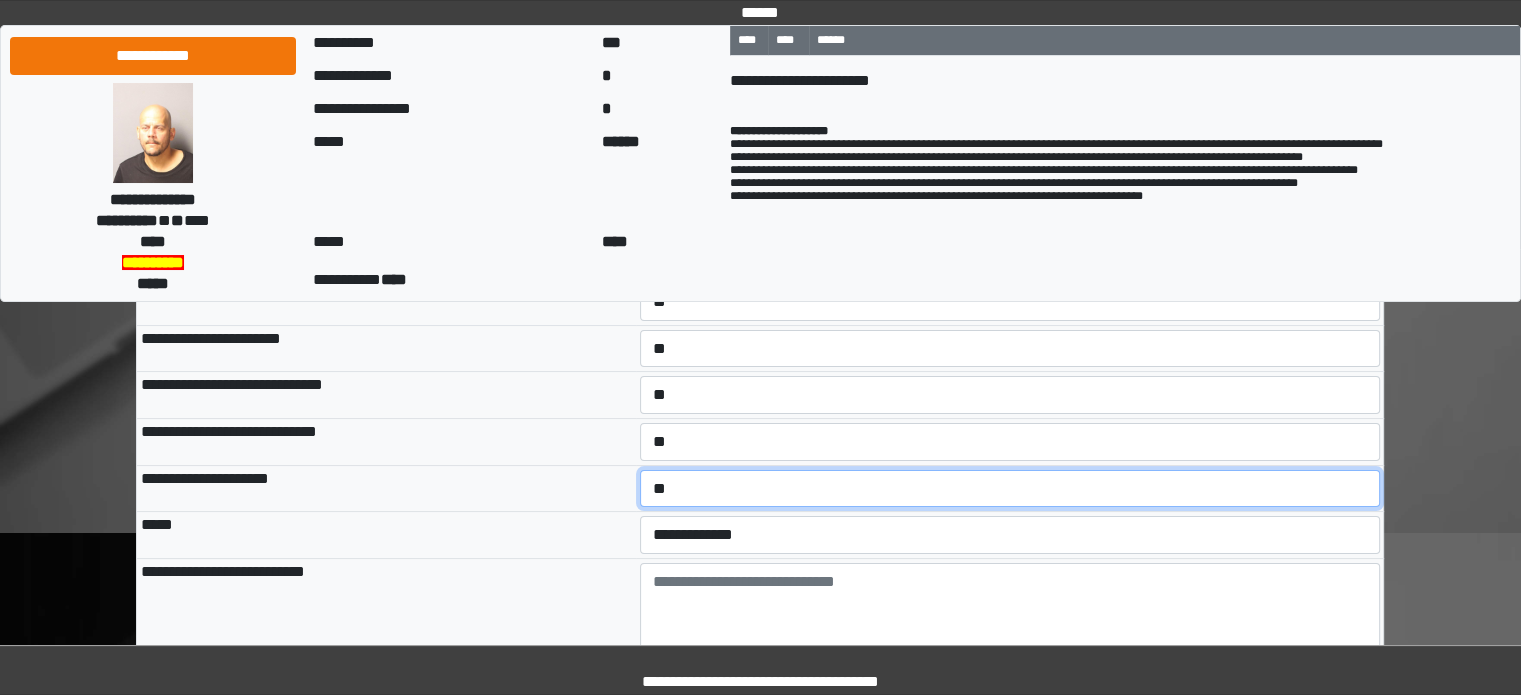 click on "**********" at bounding box center [1010, 489] 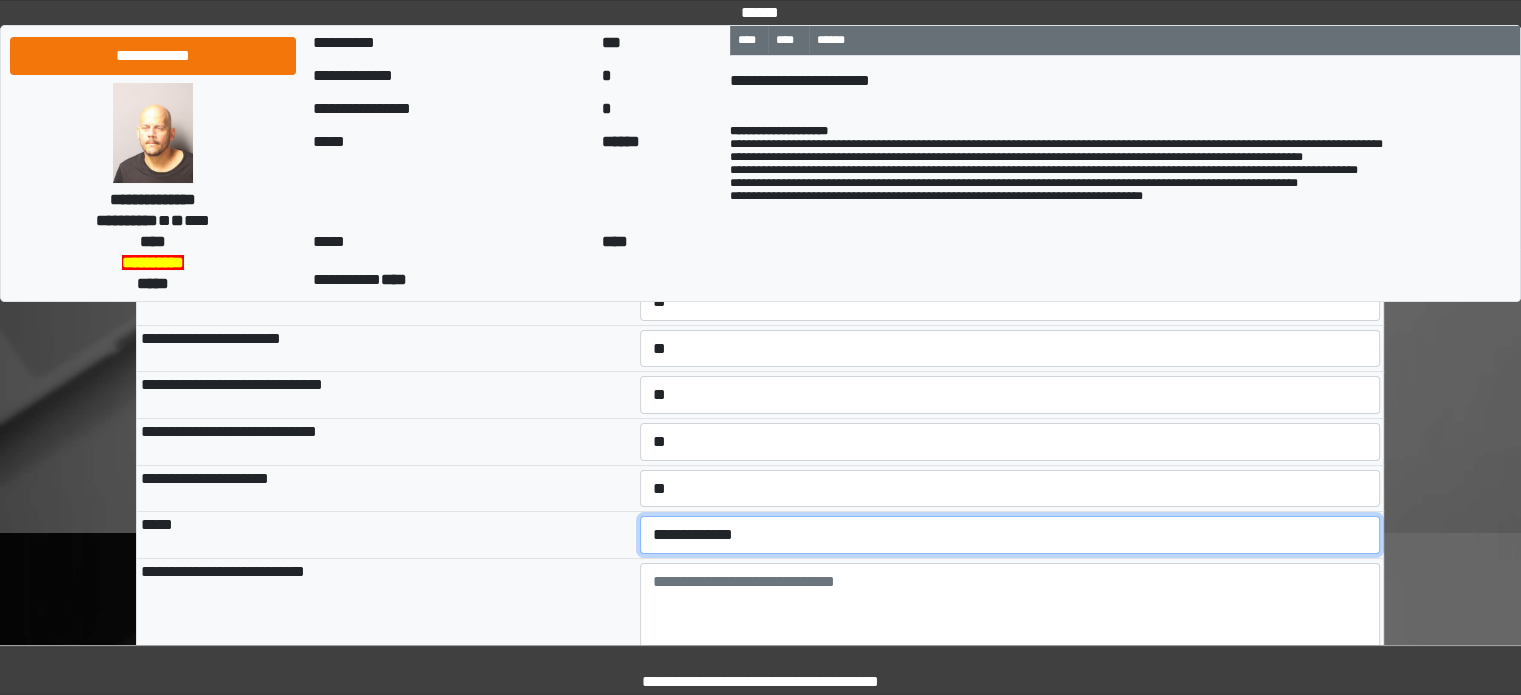 click on "**********" at bounding box center [1010, 535] 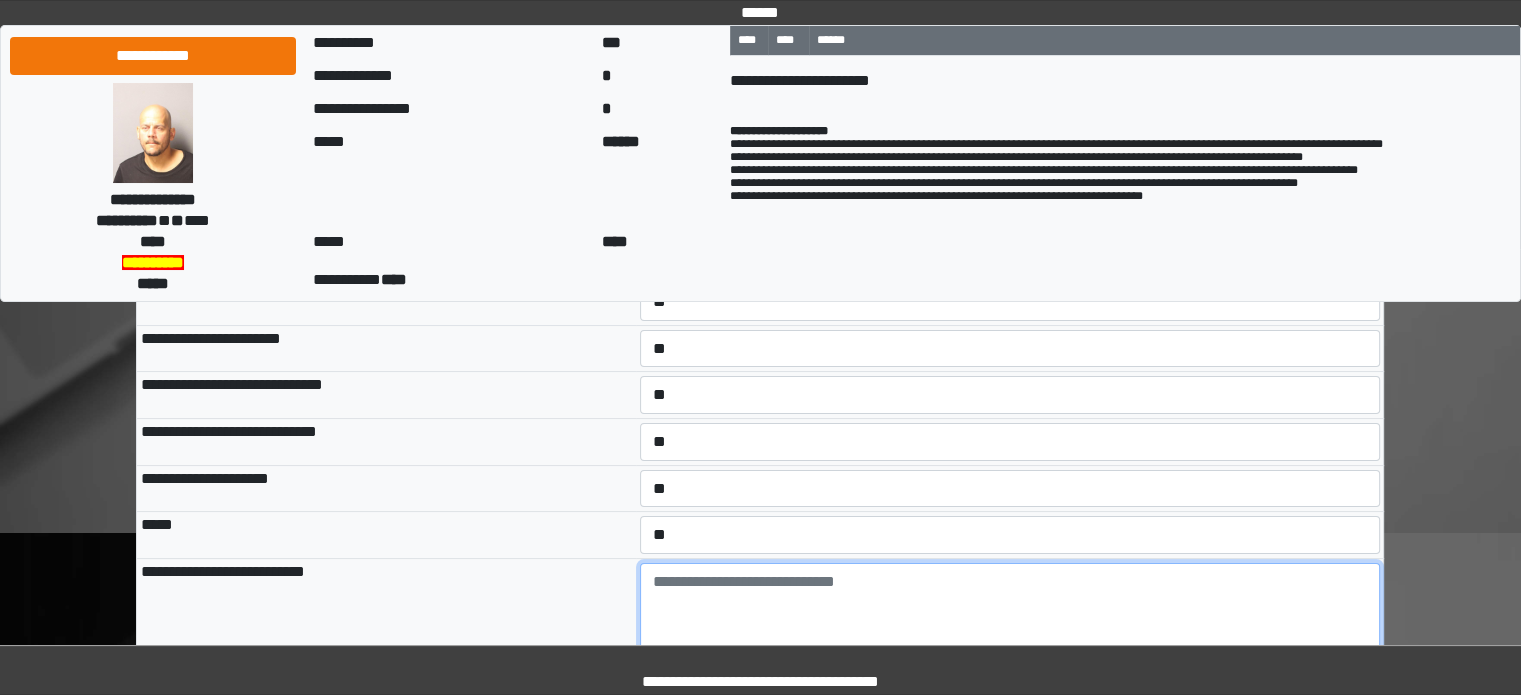 click at bounding box center (1010, 618) 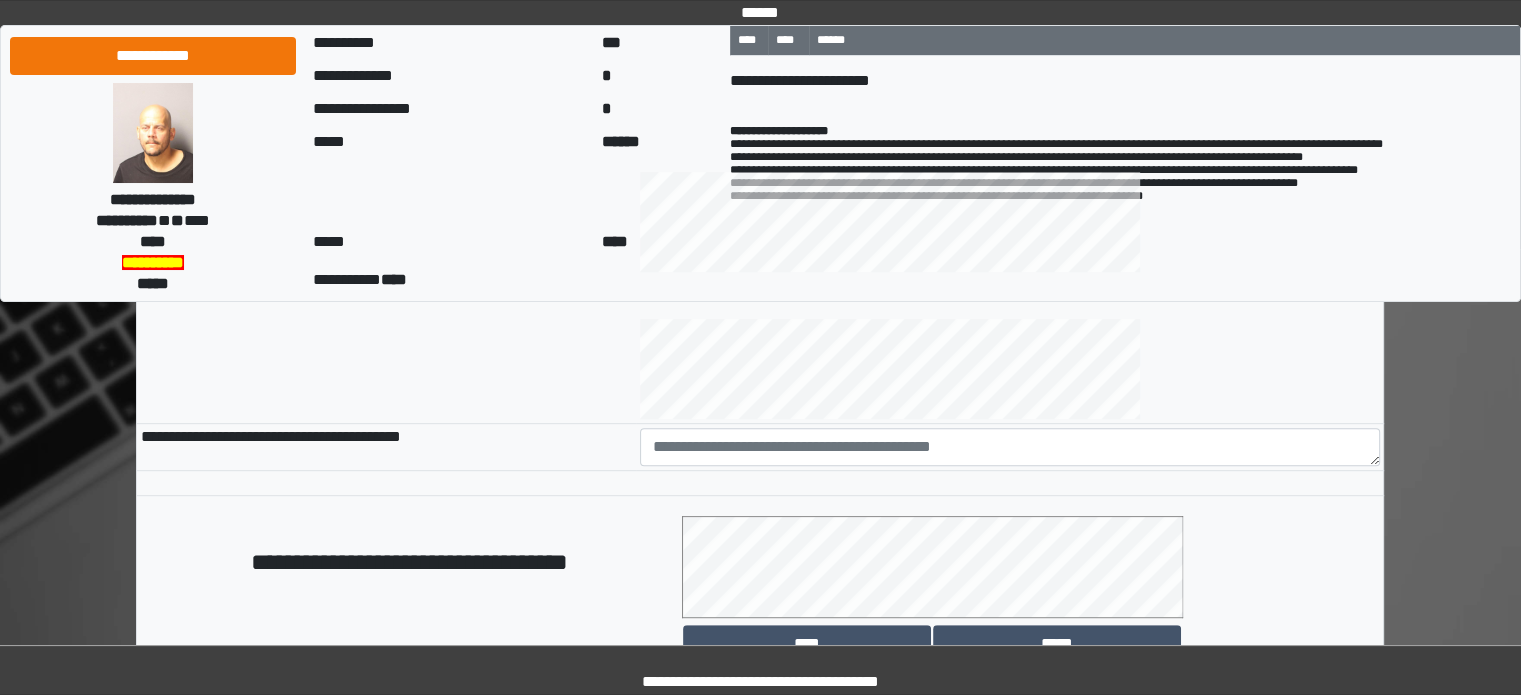 scroll, scrollTop: 900, scrollLeft: 0, axis: vertical 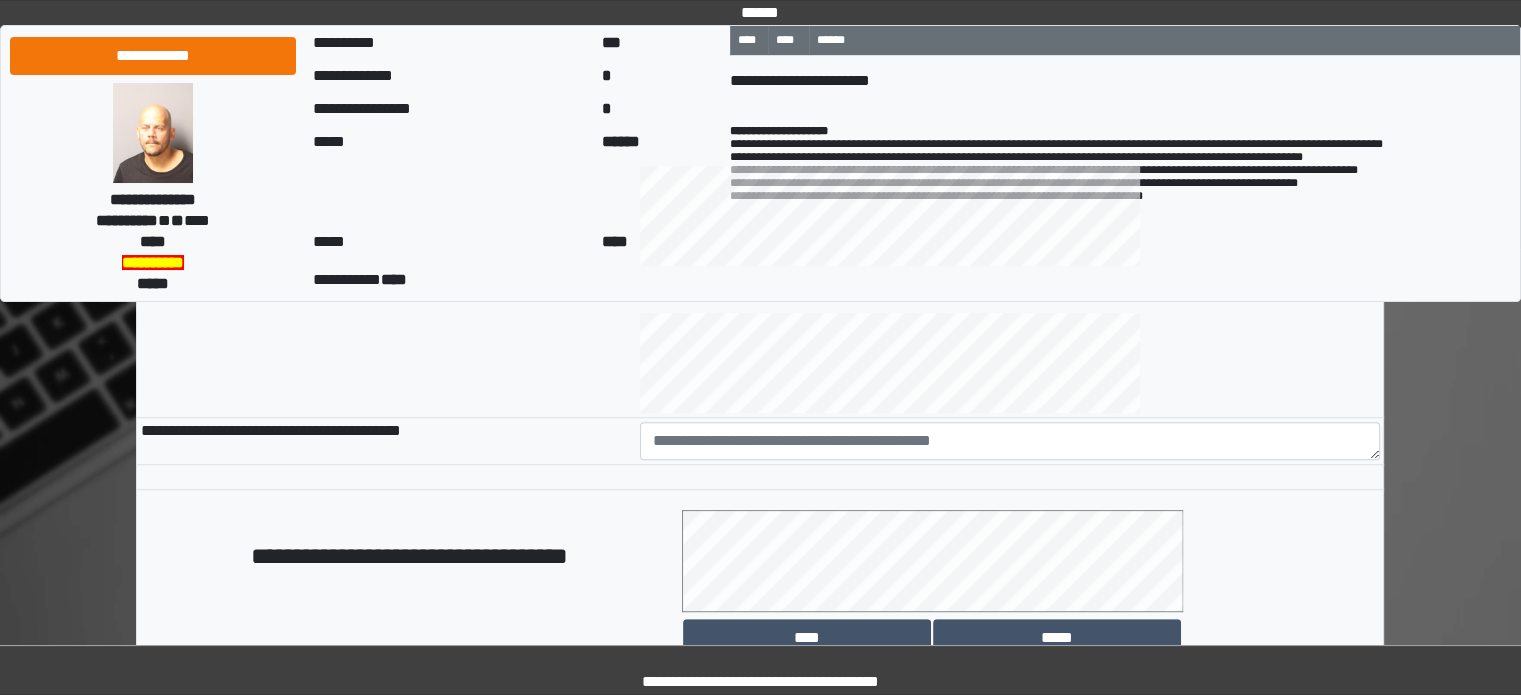 type on "**********" 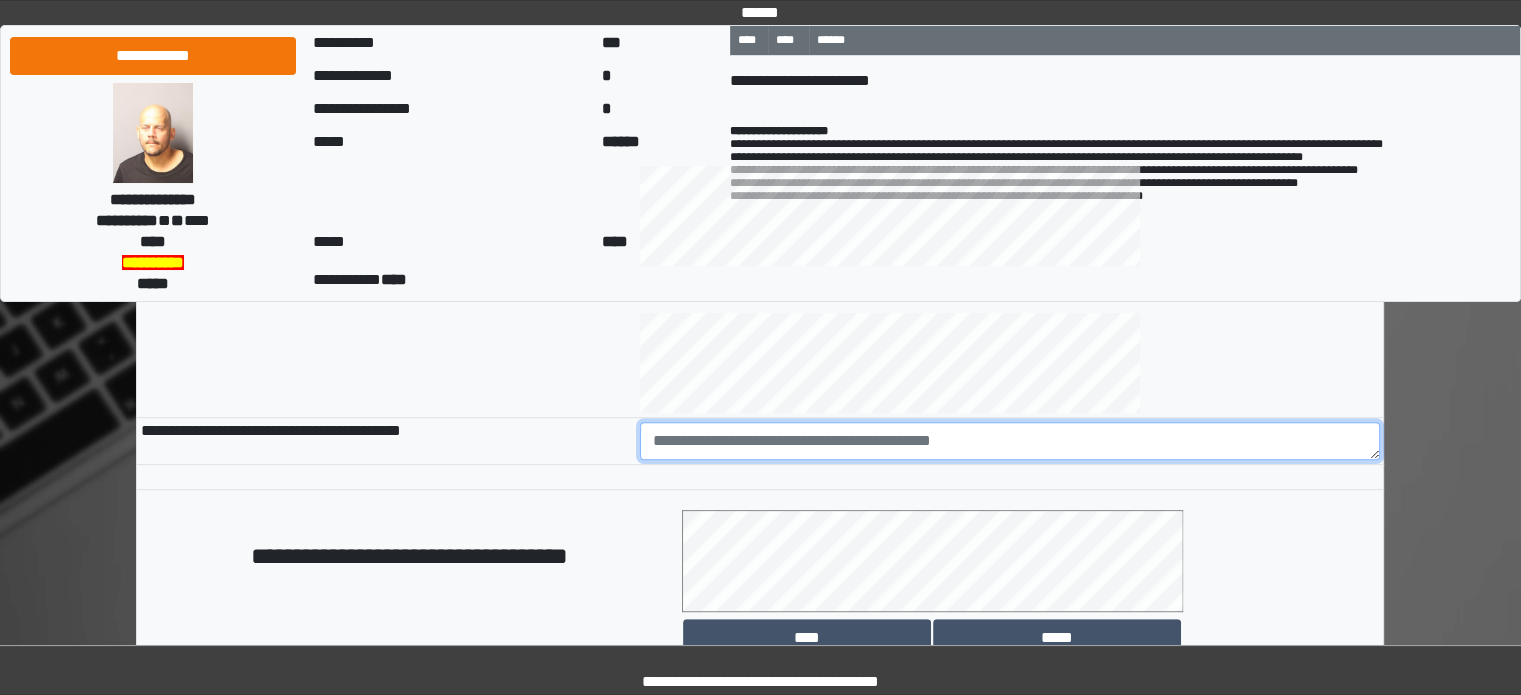 click at bounding box center [1010, 441] 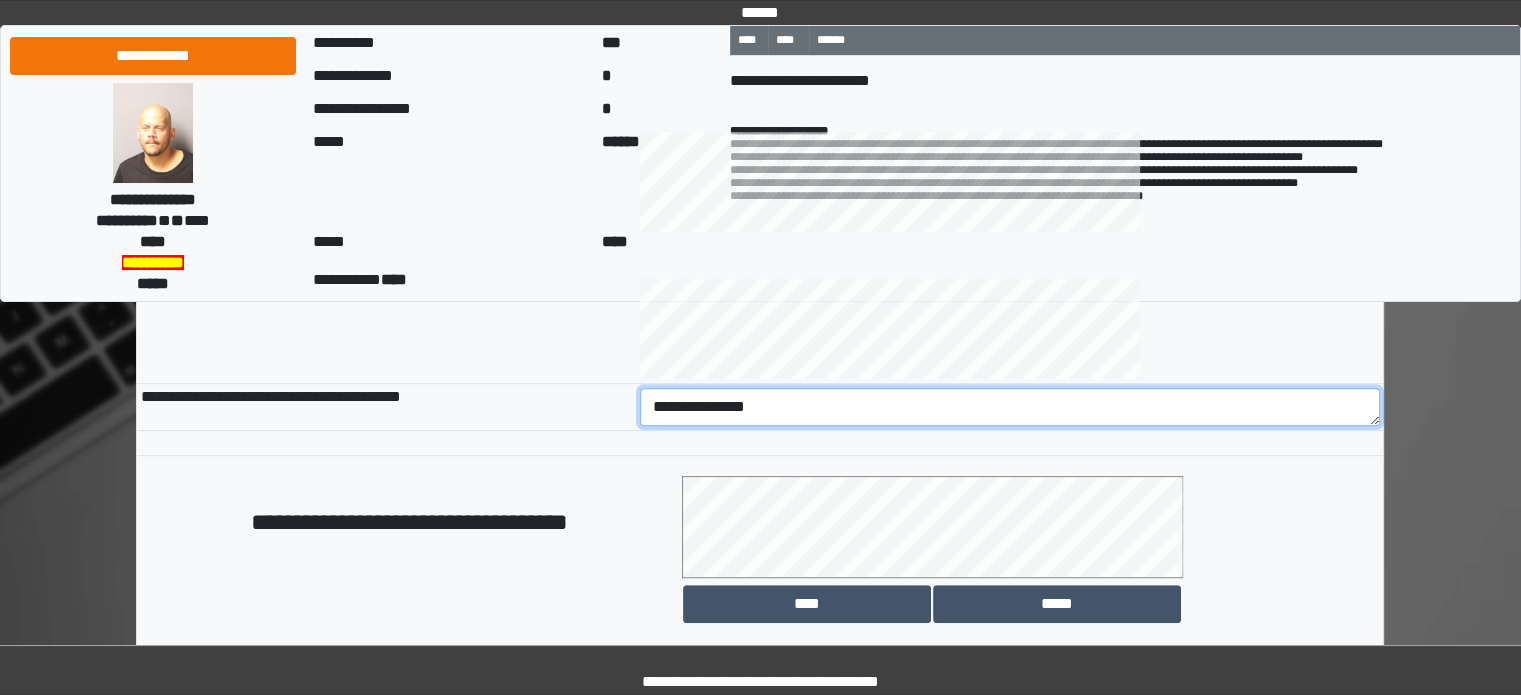 scroll, scrollTop: 1158, scrollLeft: 0, axis: vertical 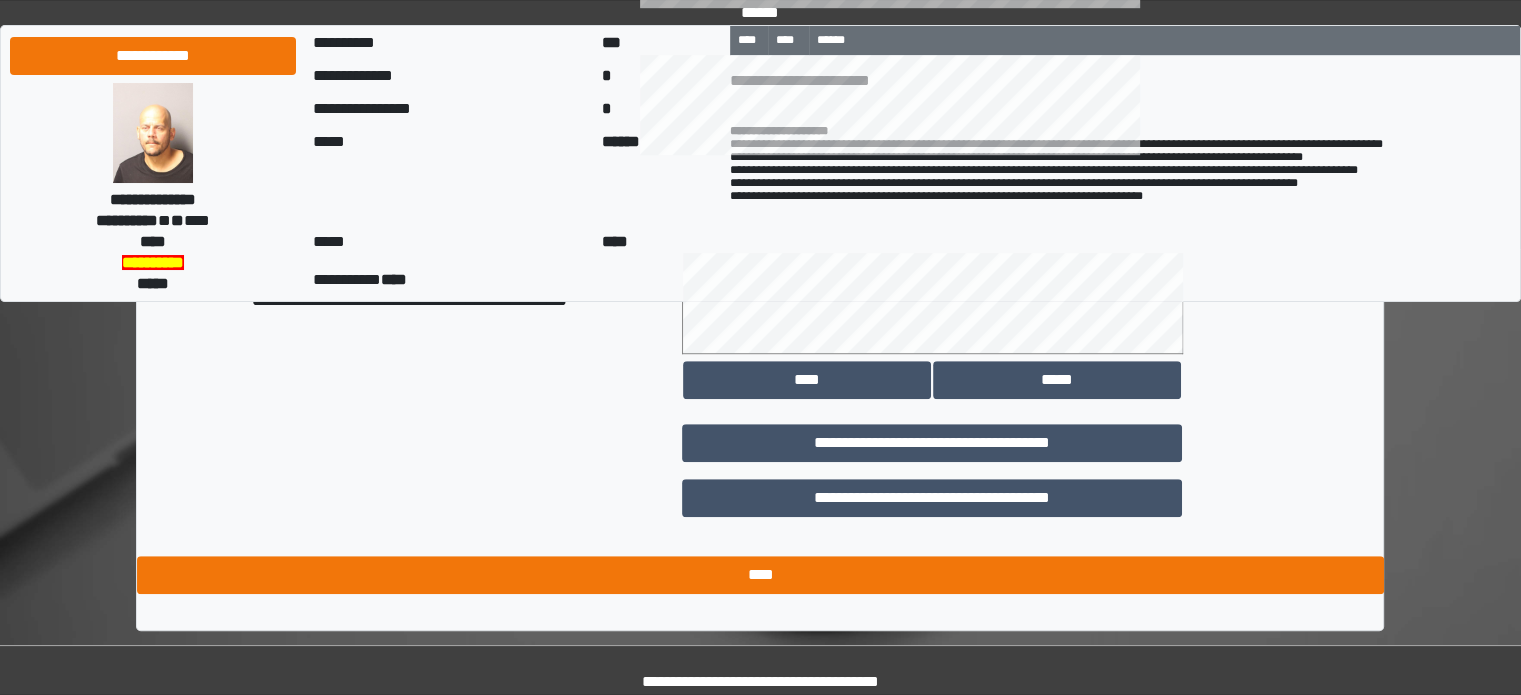 type on "**********" 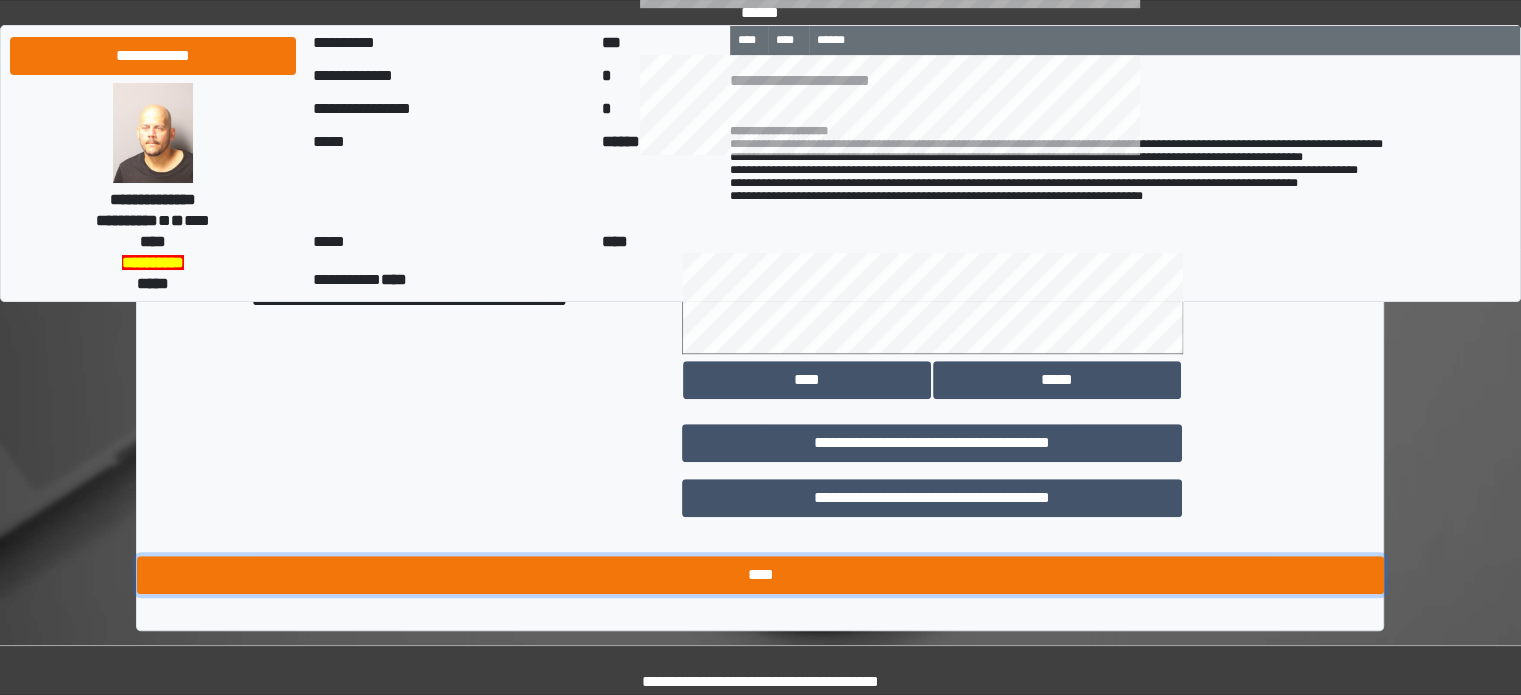 click on "****" at bounding box center (760, 575) 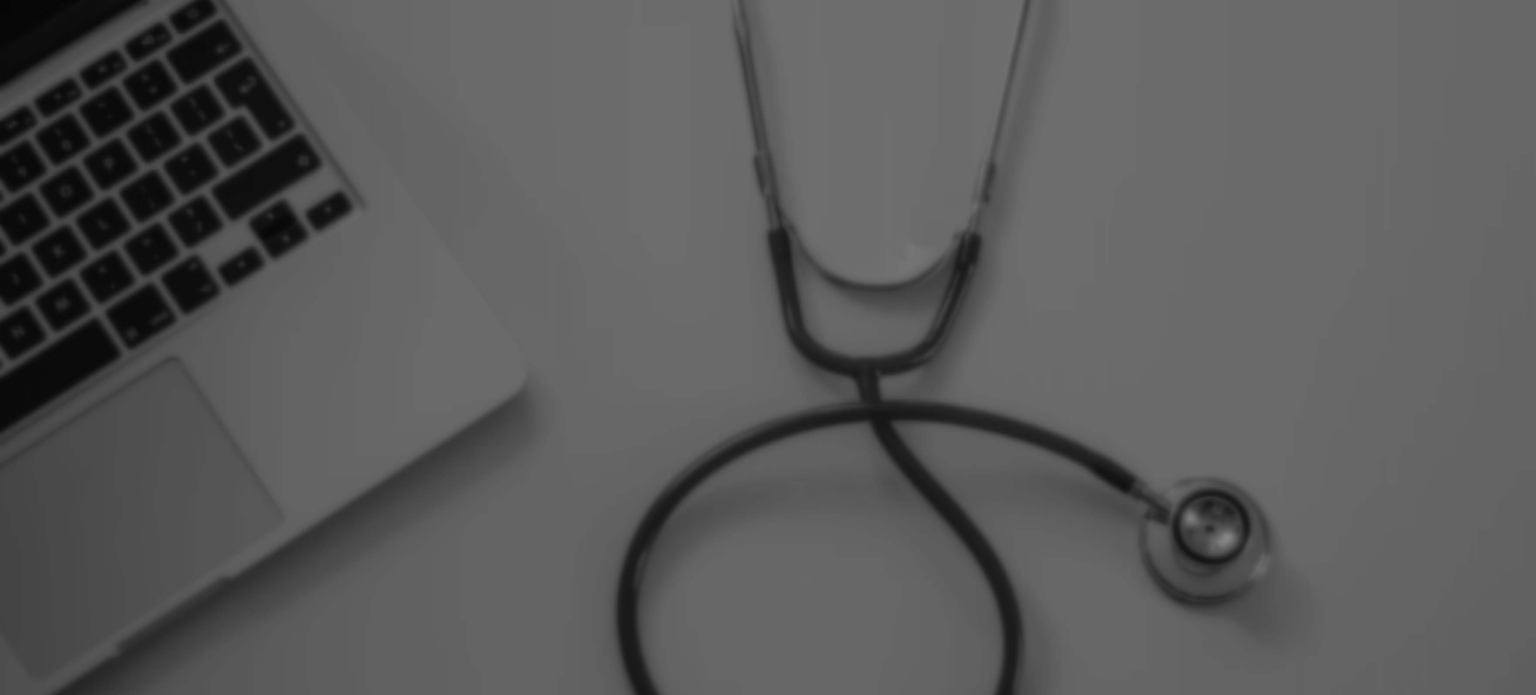 scroll, scrollTop: 0, scrollLeft: 0, axis: both 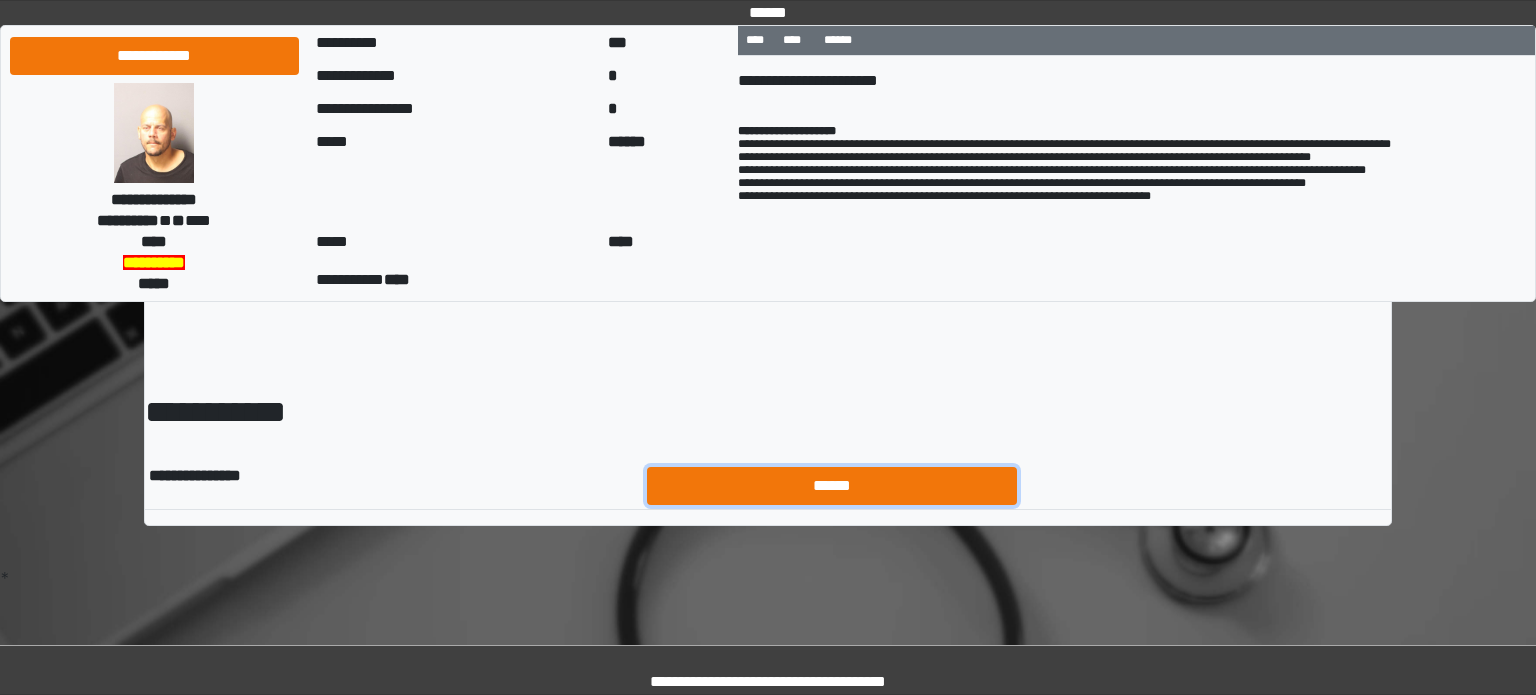 click on "******" at bounding box center (832, 486) 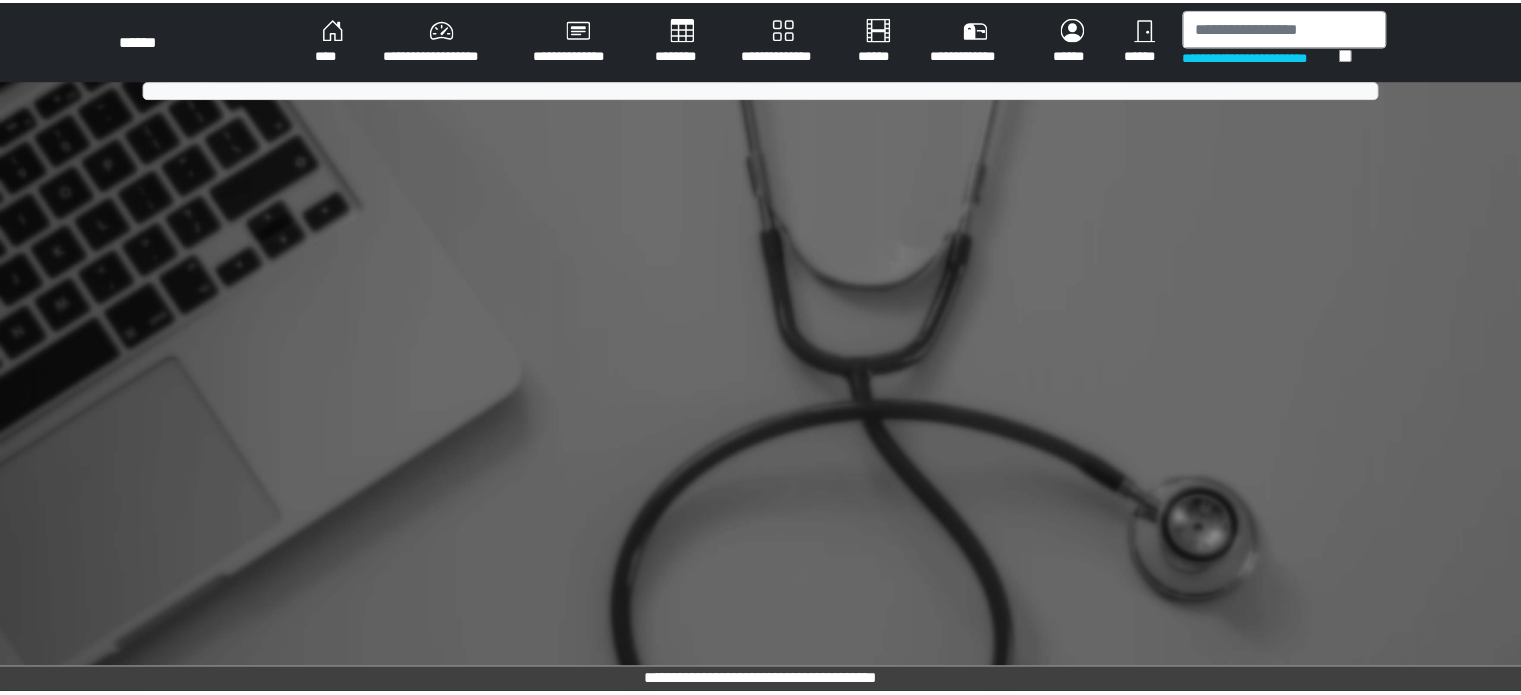 scroll, scrollTop: 0, scrollLeft: 0, axis: both 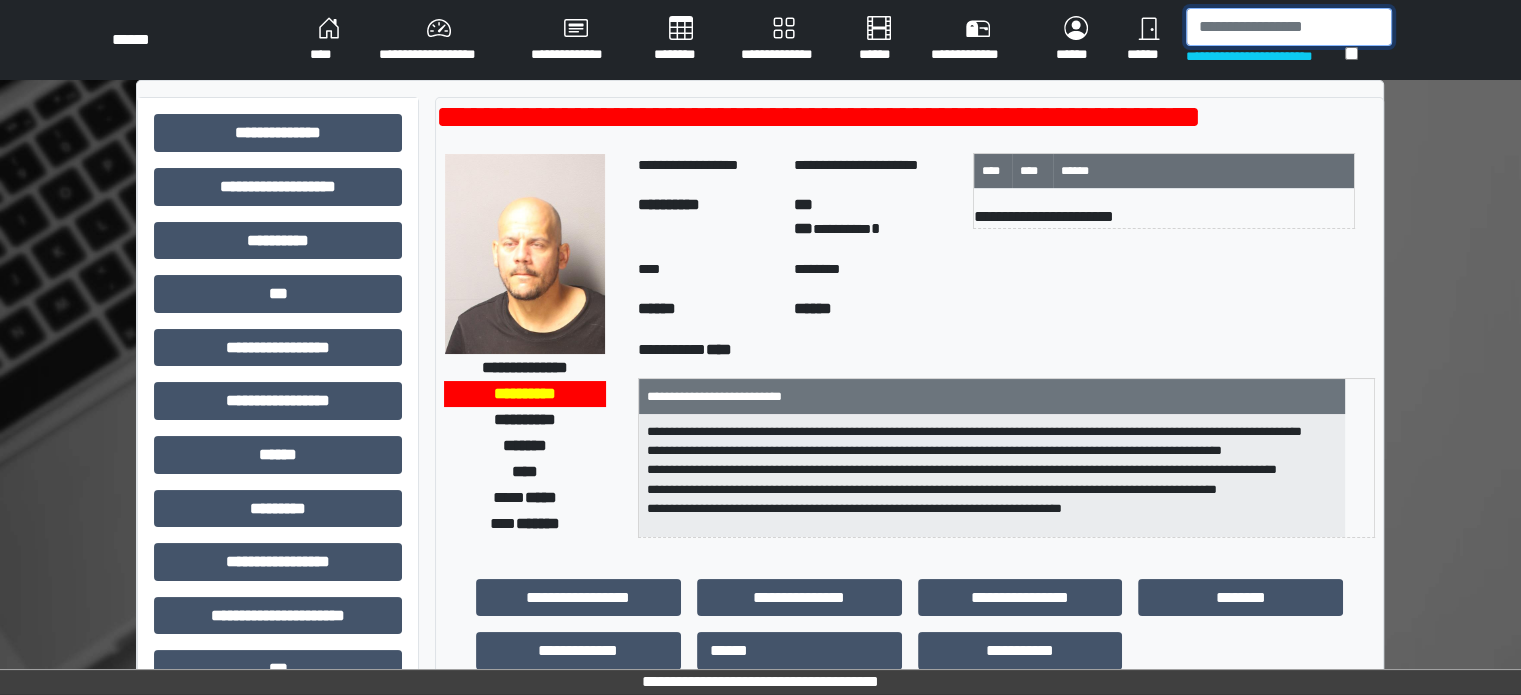 click at bounding box center (1289, 27) 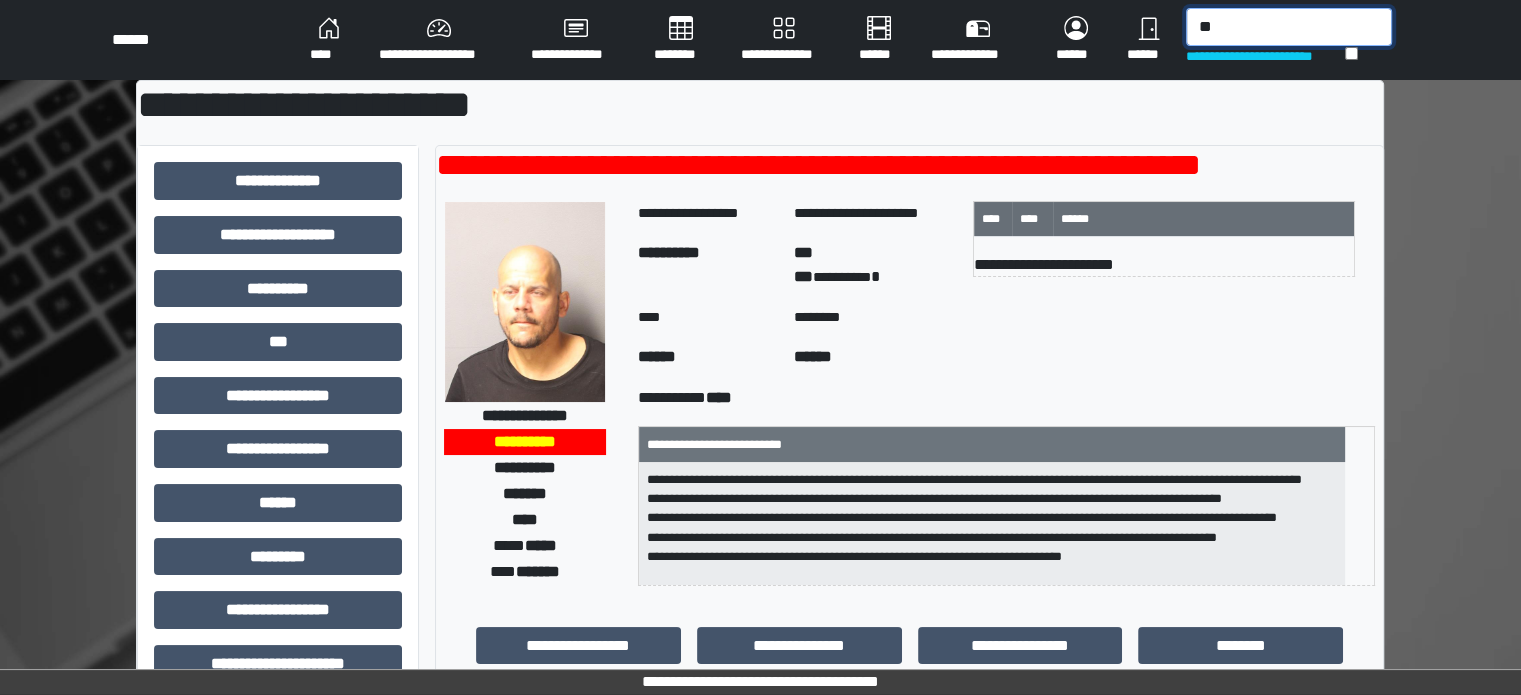 type on "*" 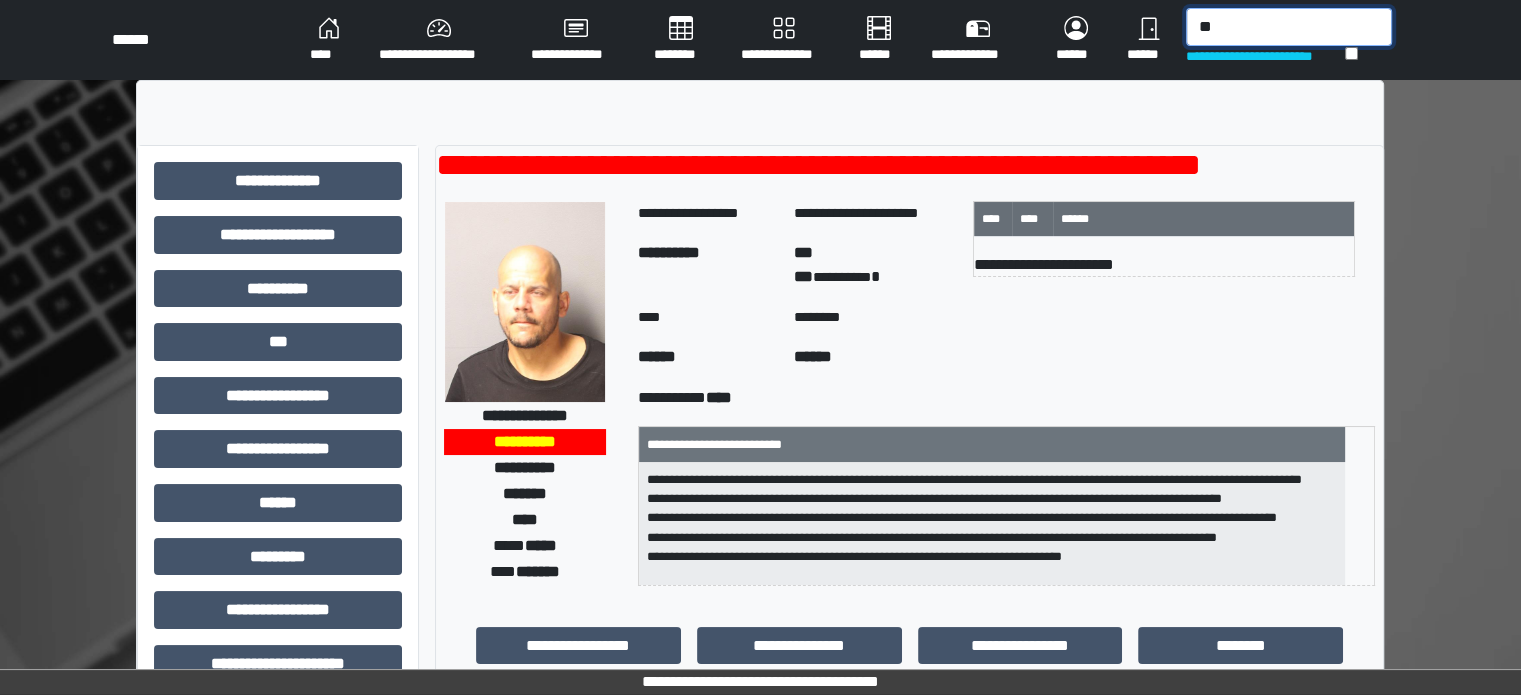 type on "*" 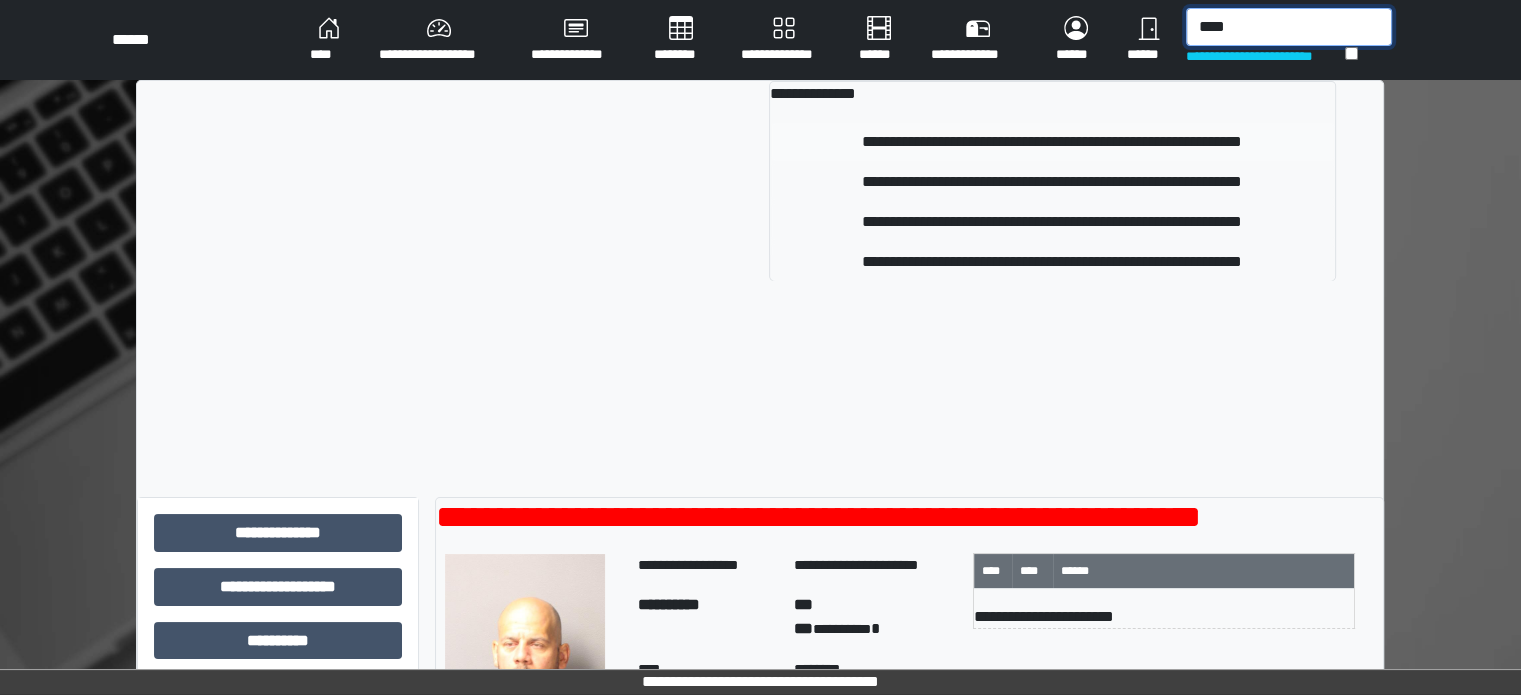 type on "****" 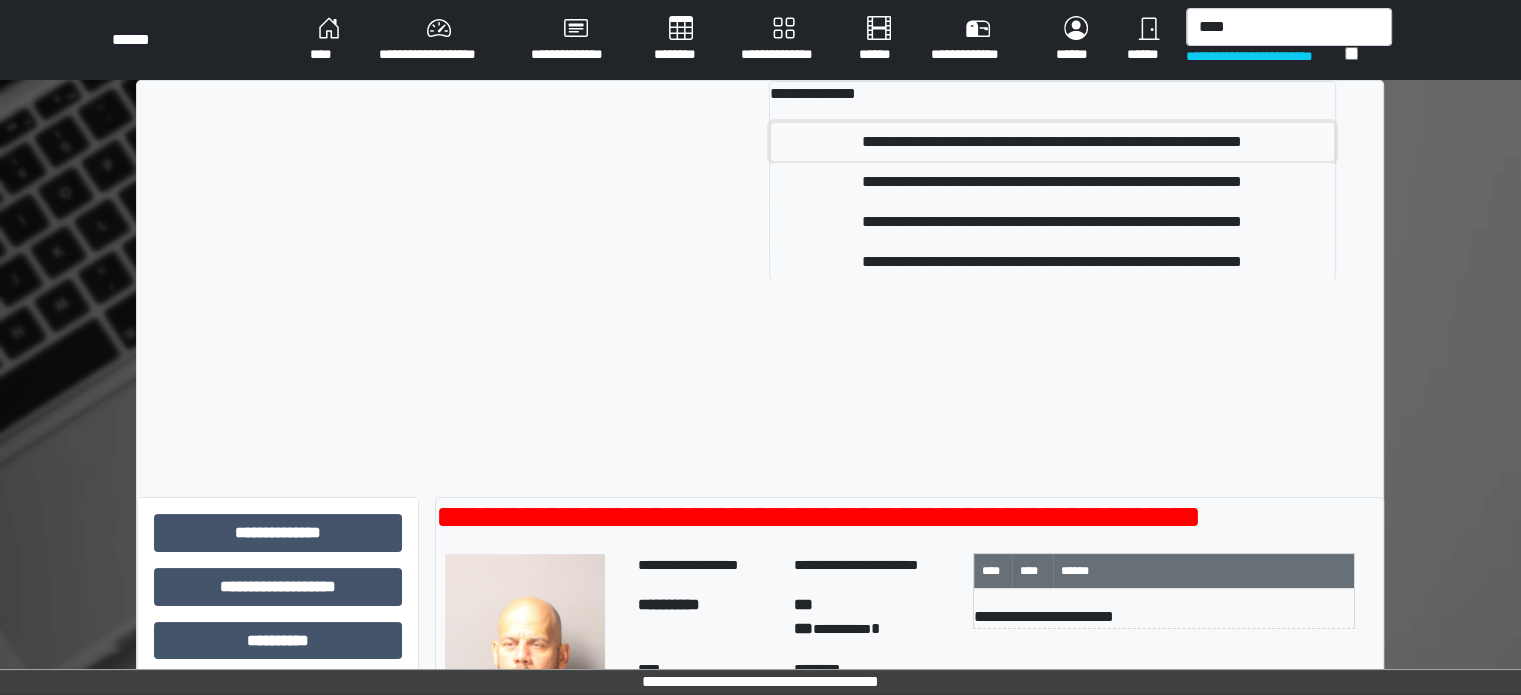 click on "**********" at bounding box center (1052, 142) 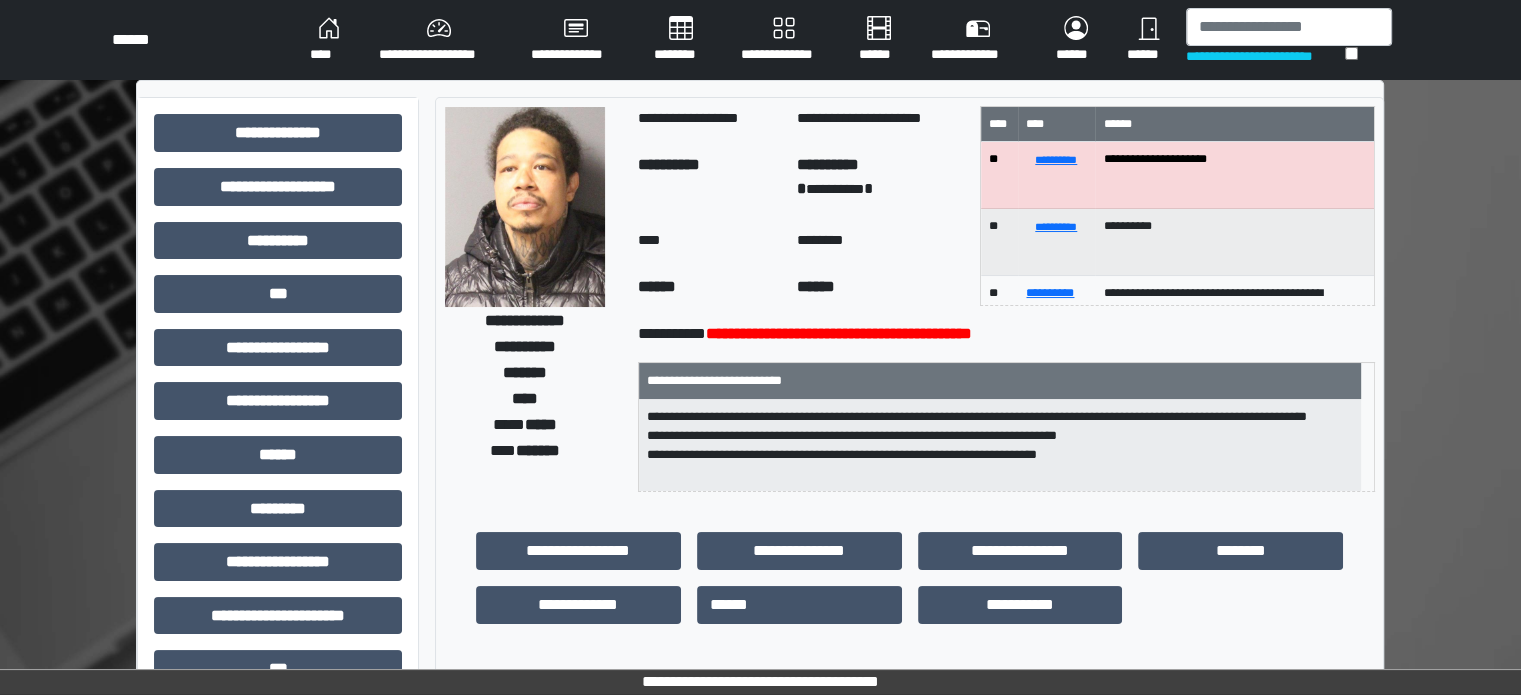 click on "****" at bounding box center [328, 40] 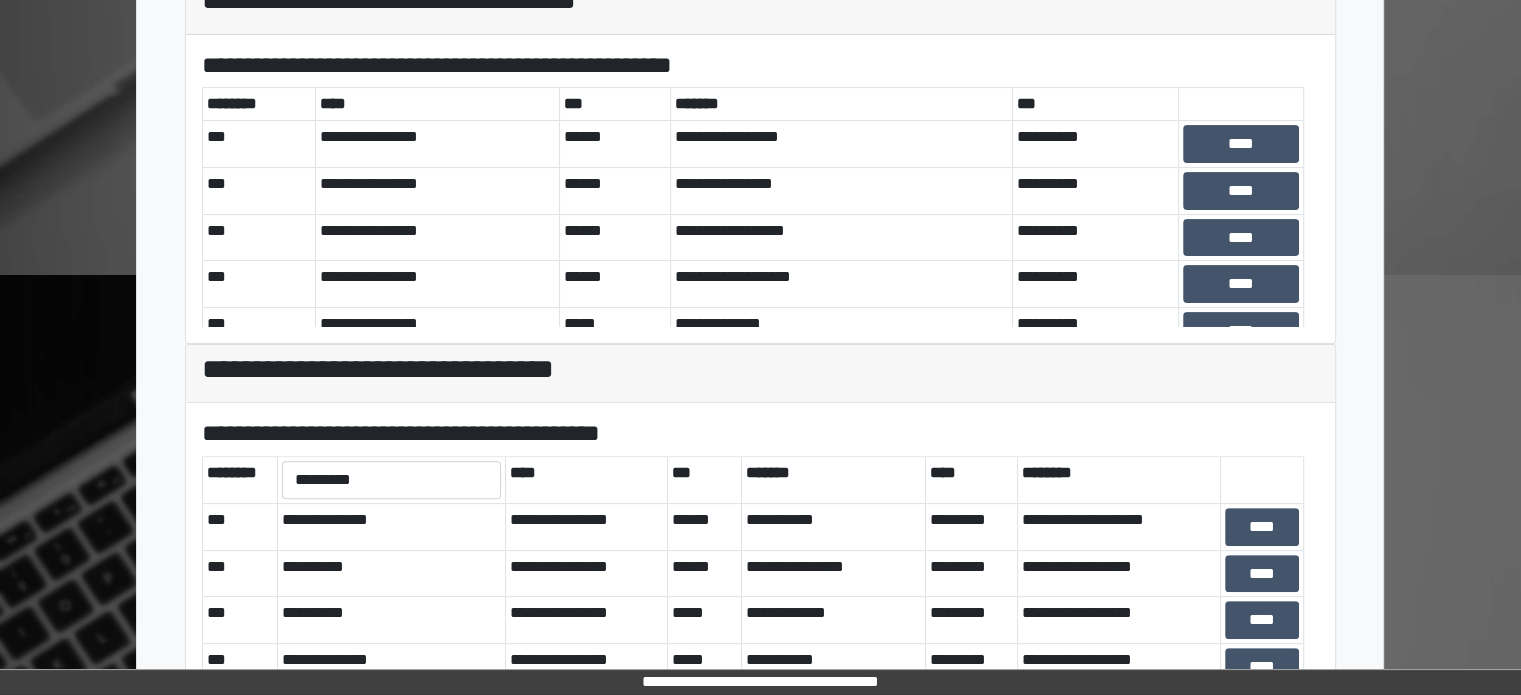 scroll, scrollTop: 616, scrollLeft: 0, axis: vertical 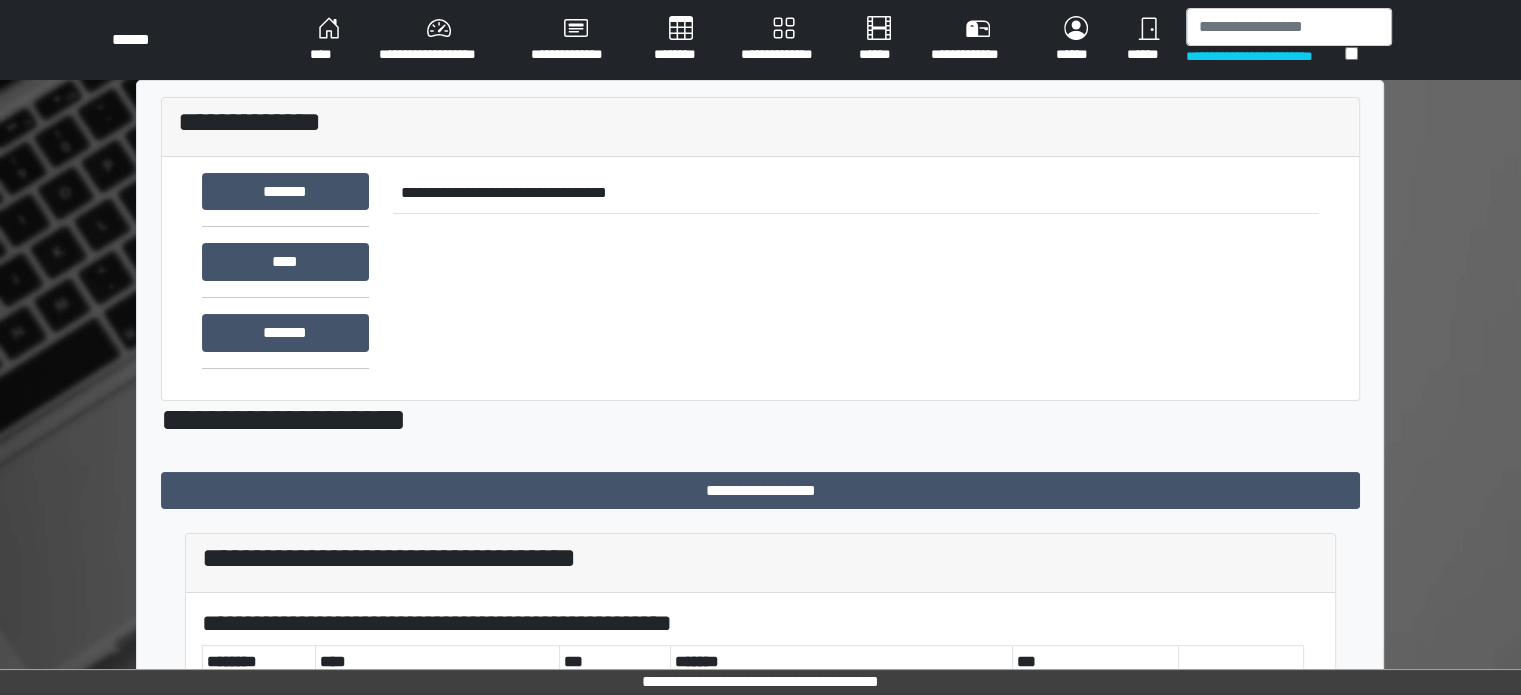 click on "****" at bounding box center [328, 40] 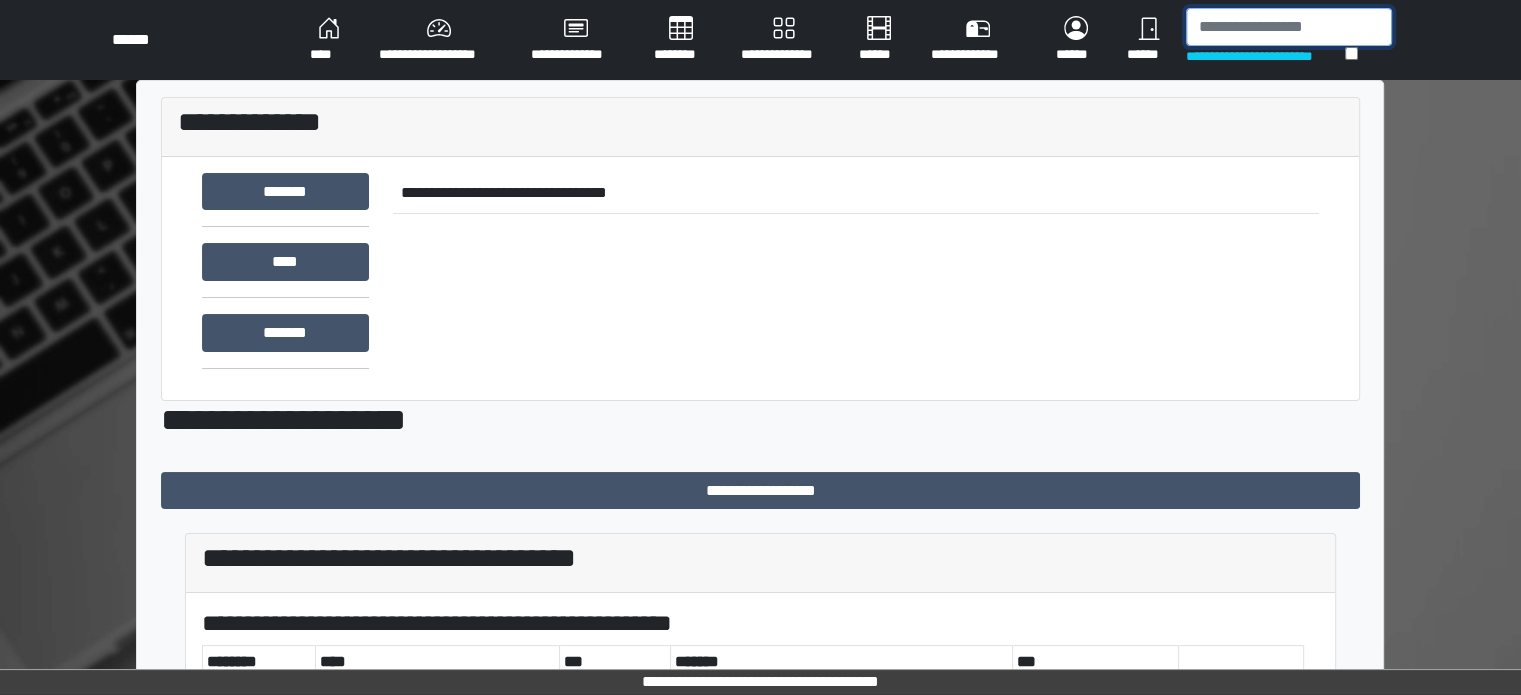 click at bounding box center (1289, 27) 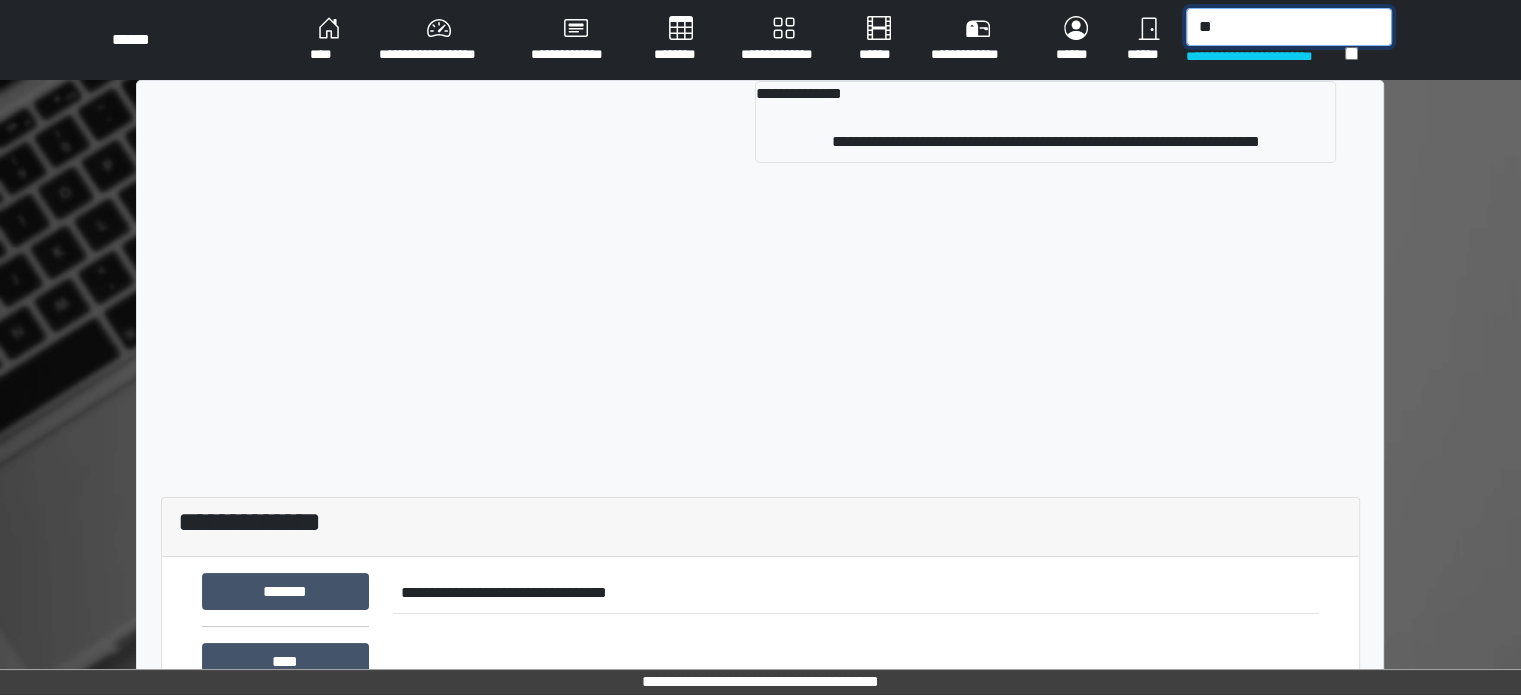 type on "*" 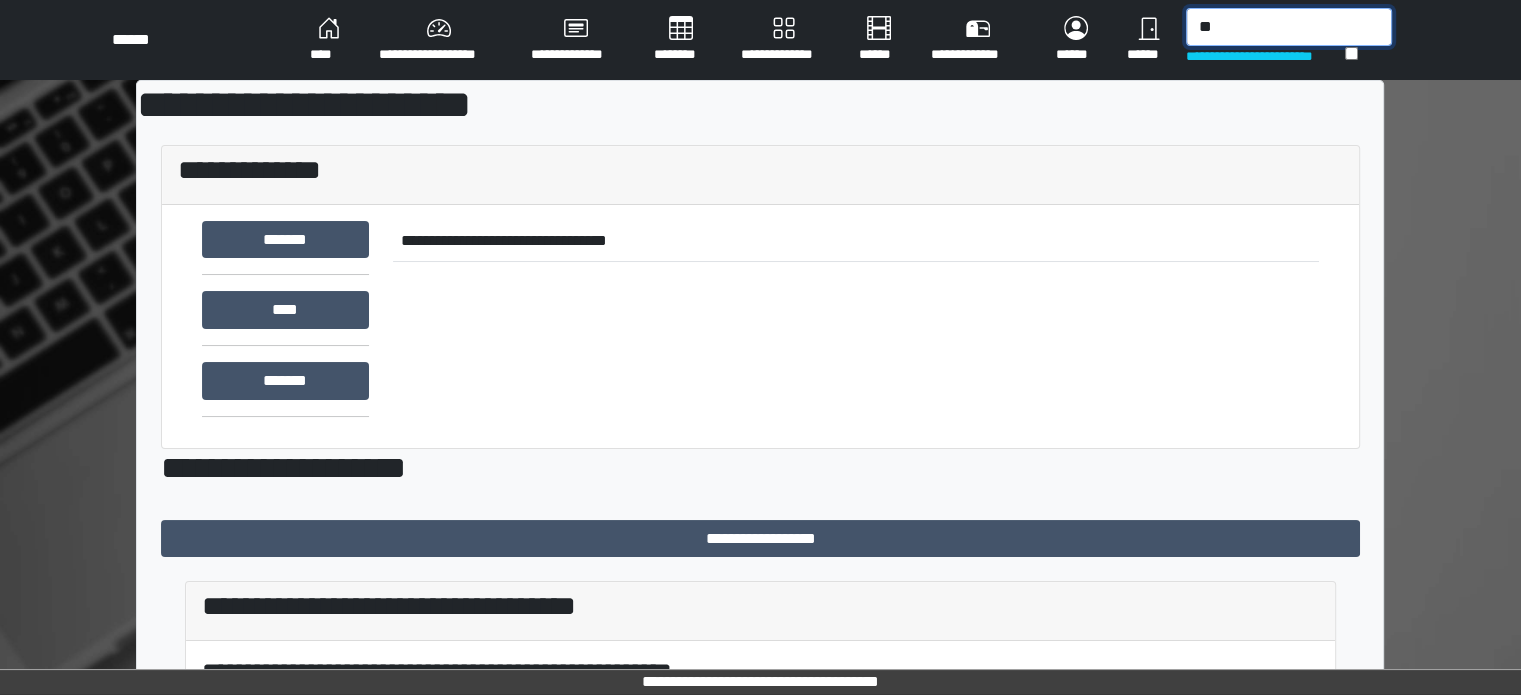 type on "*" 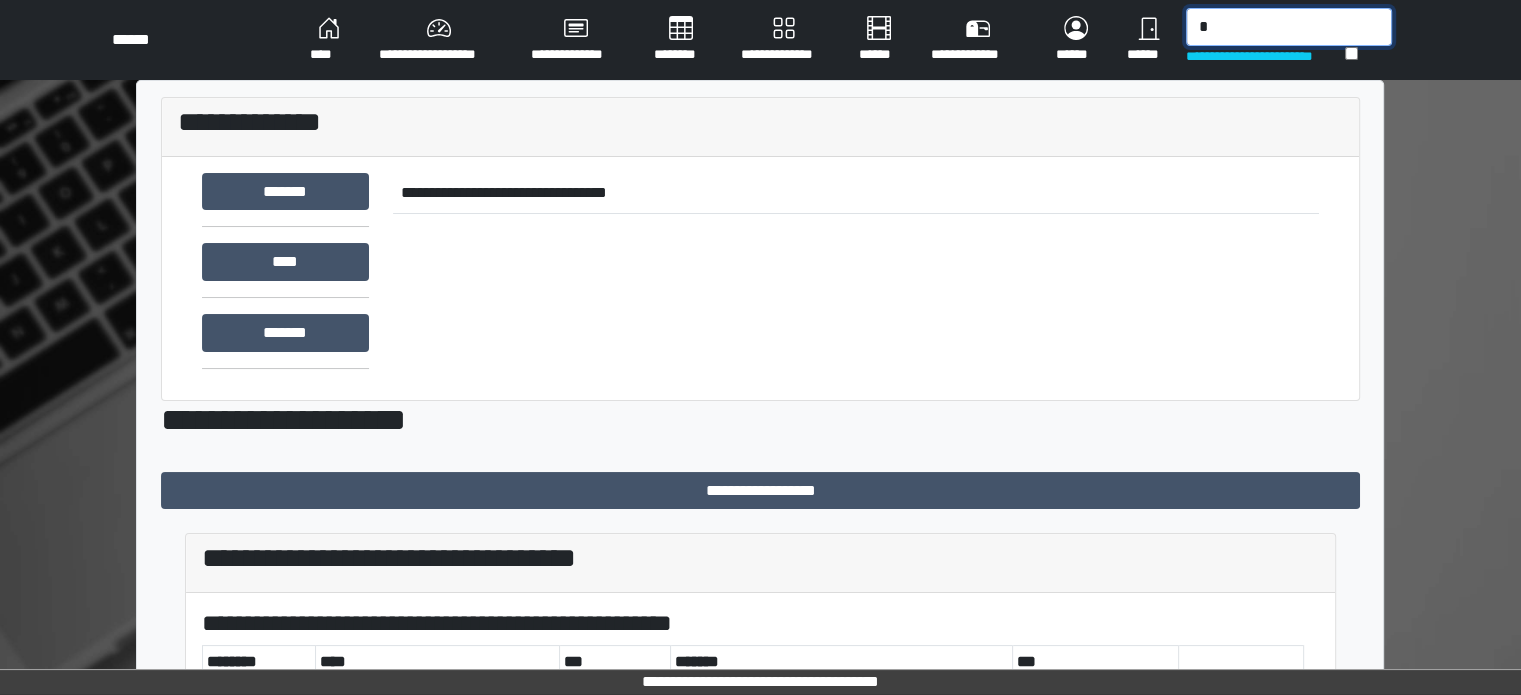 type 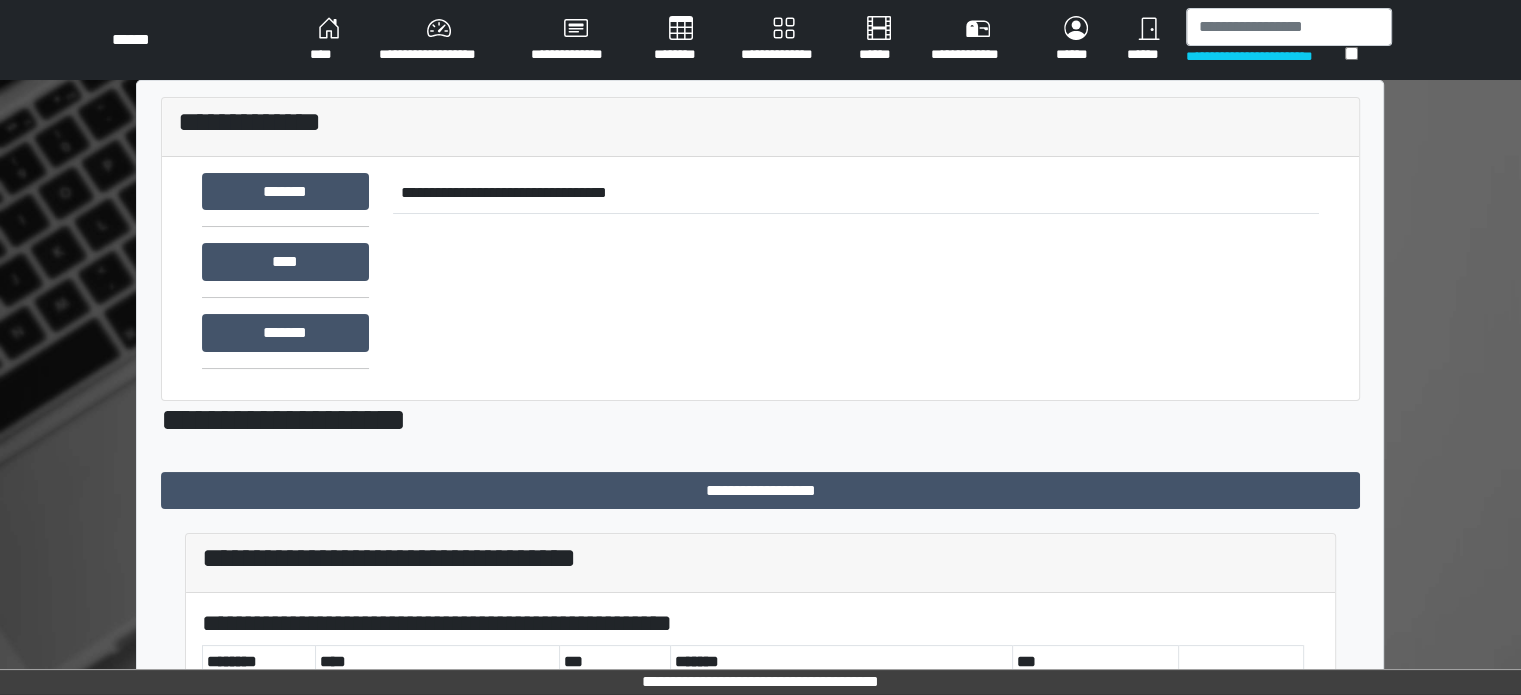 click on "******" at bounding box center (1148, 40) 